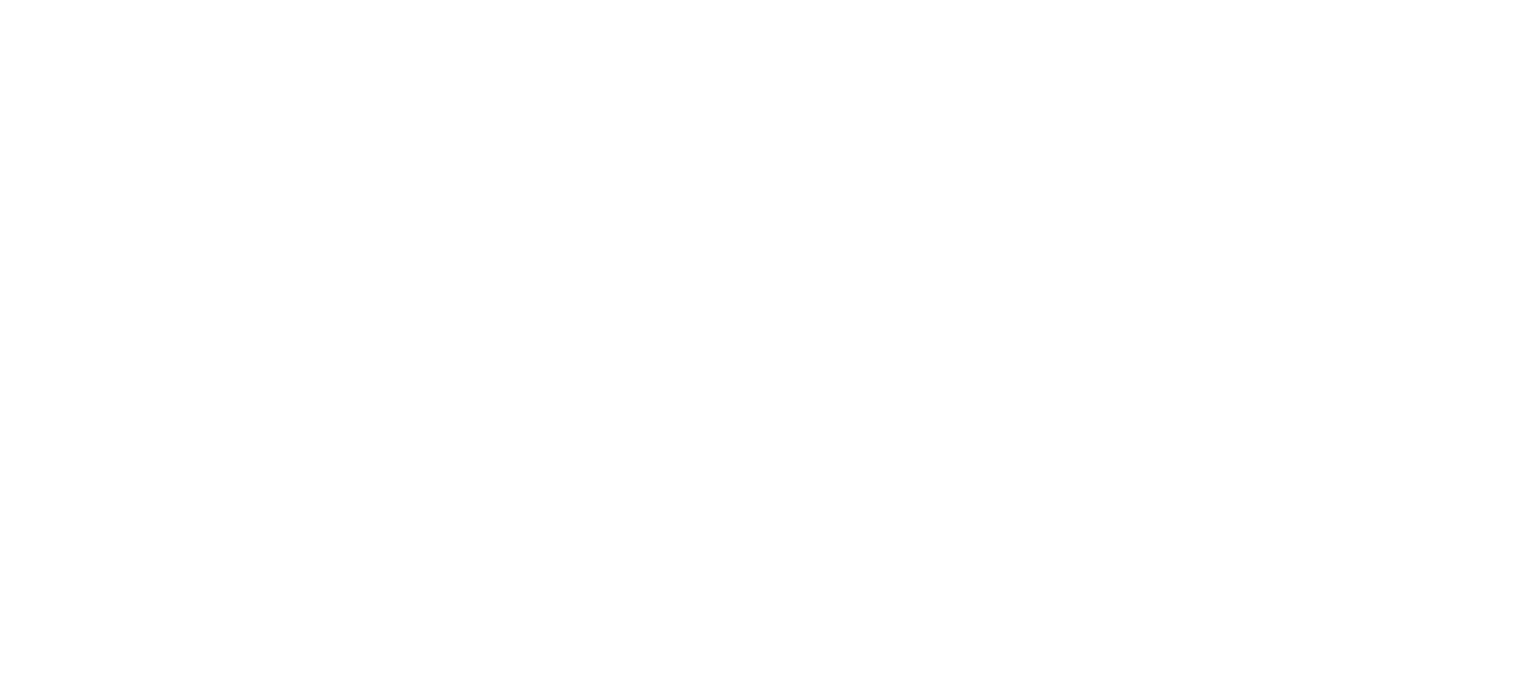 scroll, scrollTop: 0, scrollLeft: 0, axis: both 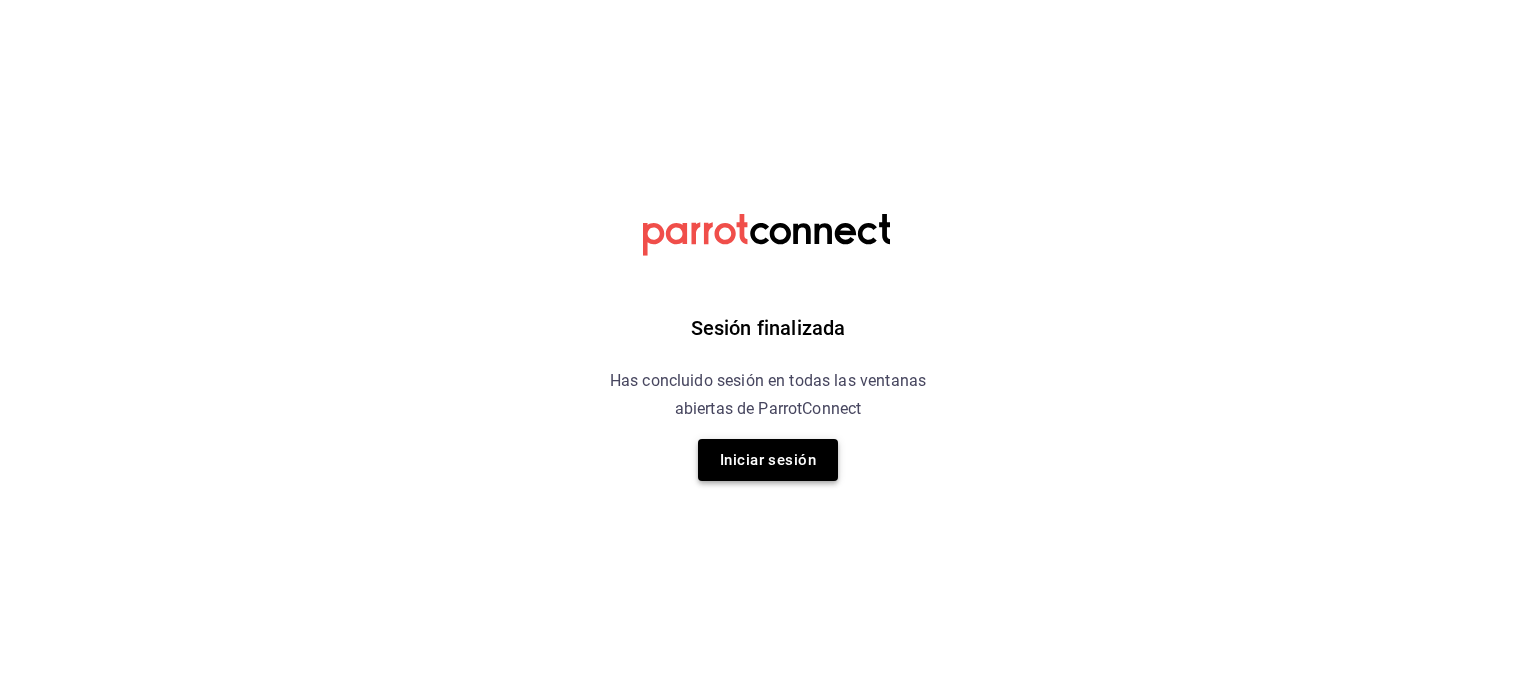 click on "Iniciar sesión" at bounding box center [768, 460] 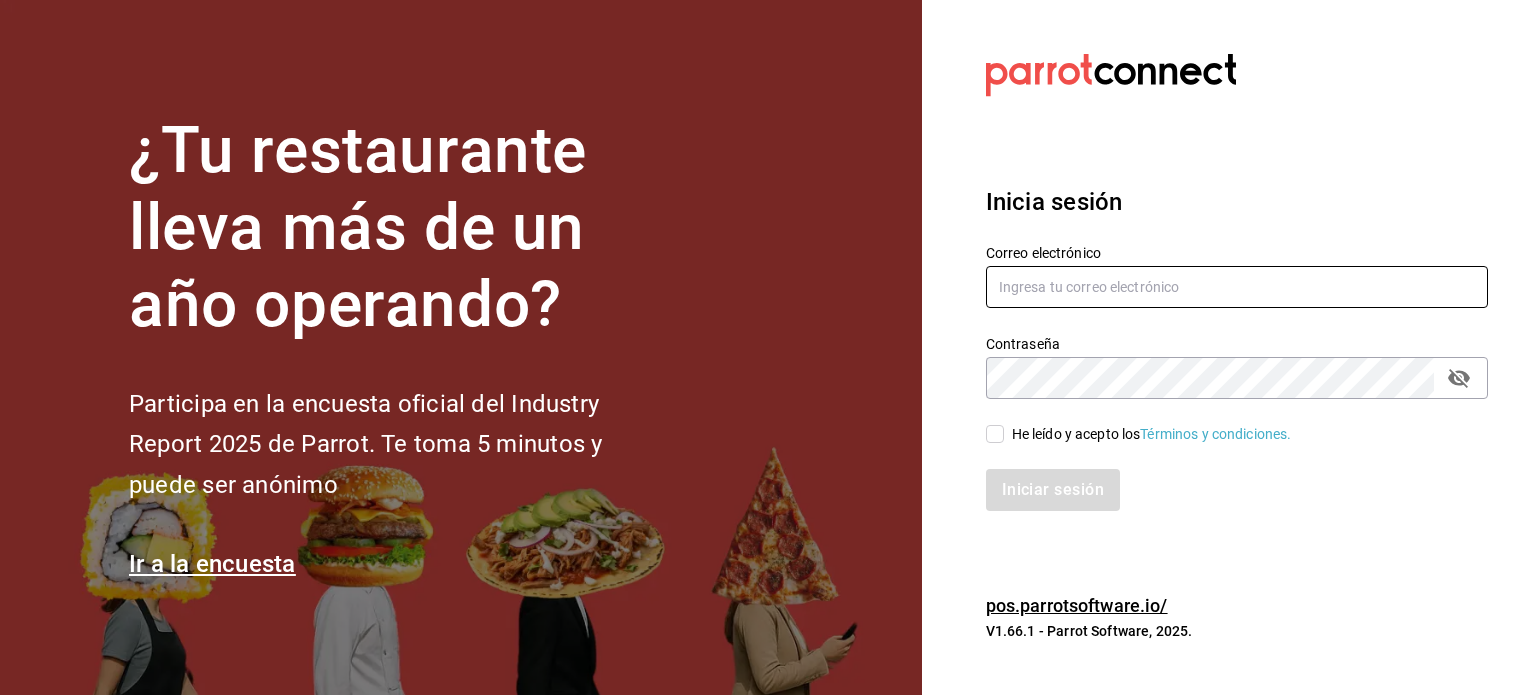 type on "multiuser@pickup.com" 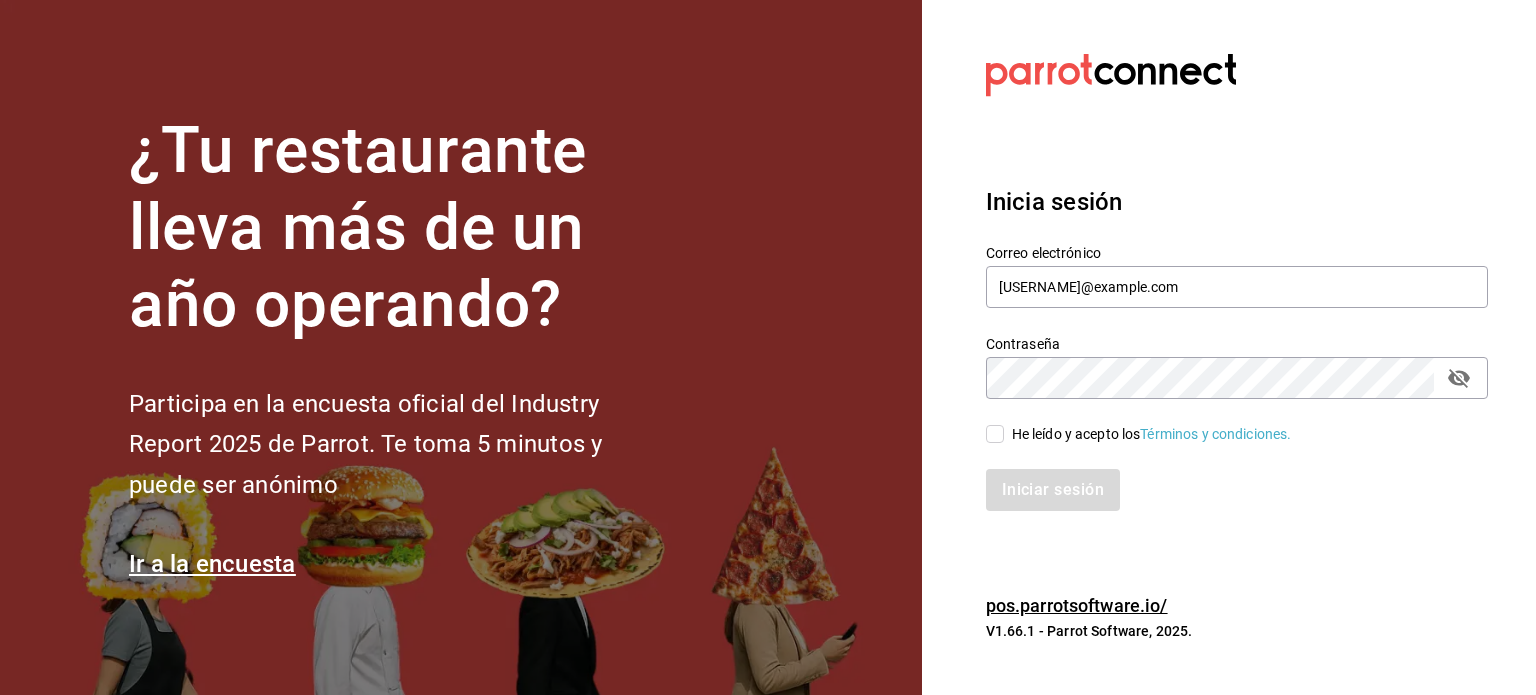 click on "He leído y acepto los  Términos y condiciones." at bounding box center [995, 434] 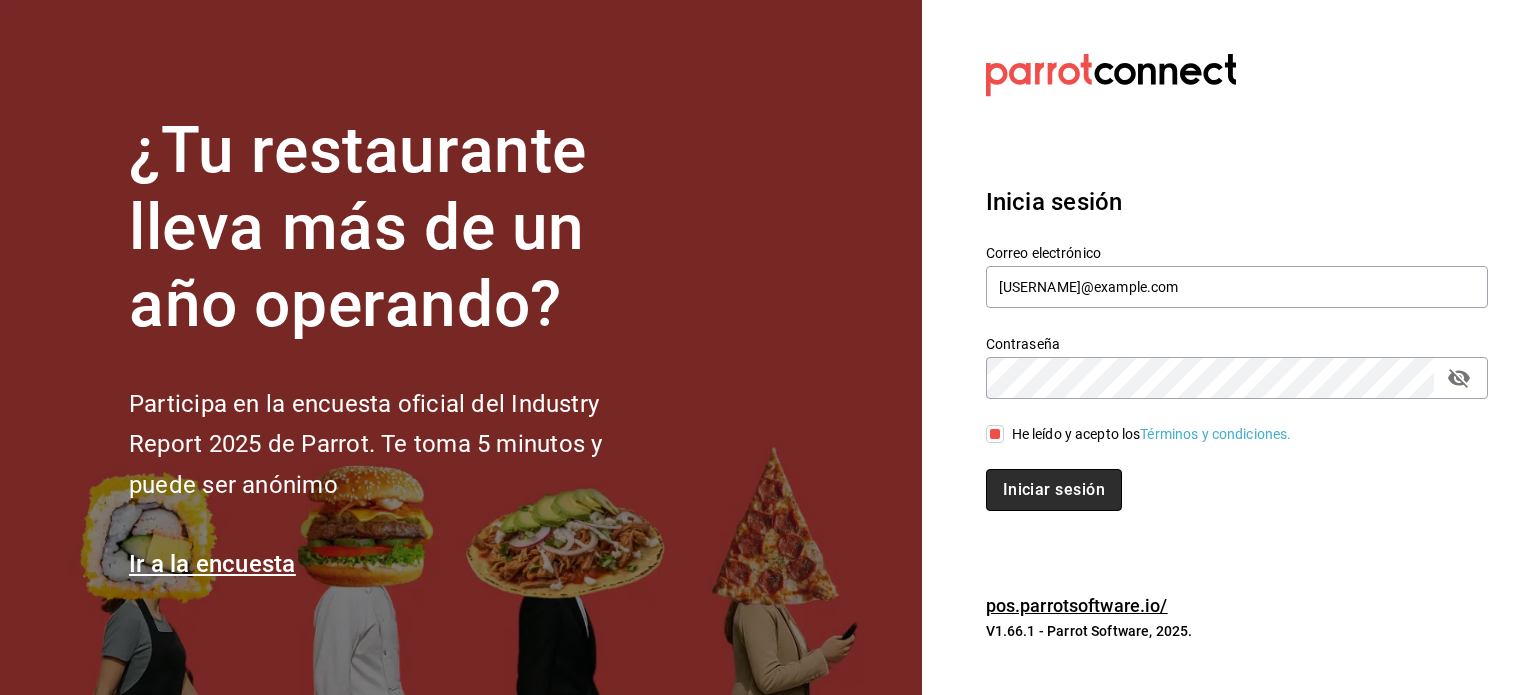 click on "Iniciar sesión" at bounding box center [1054, 490] 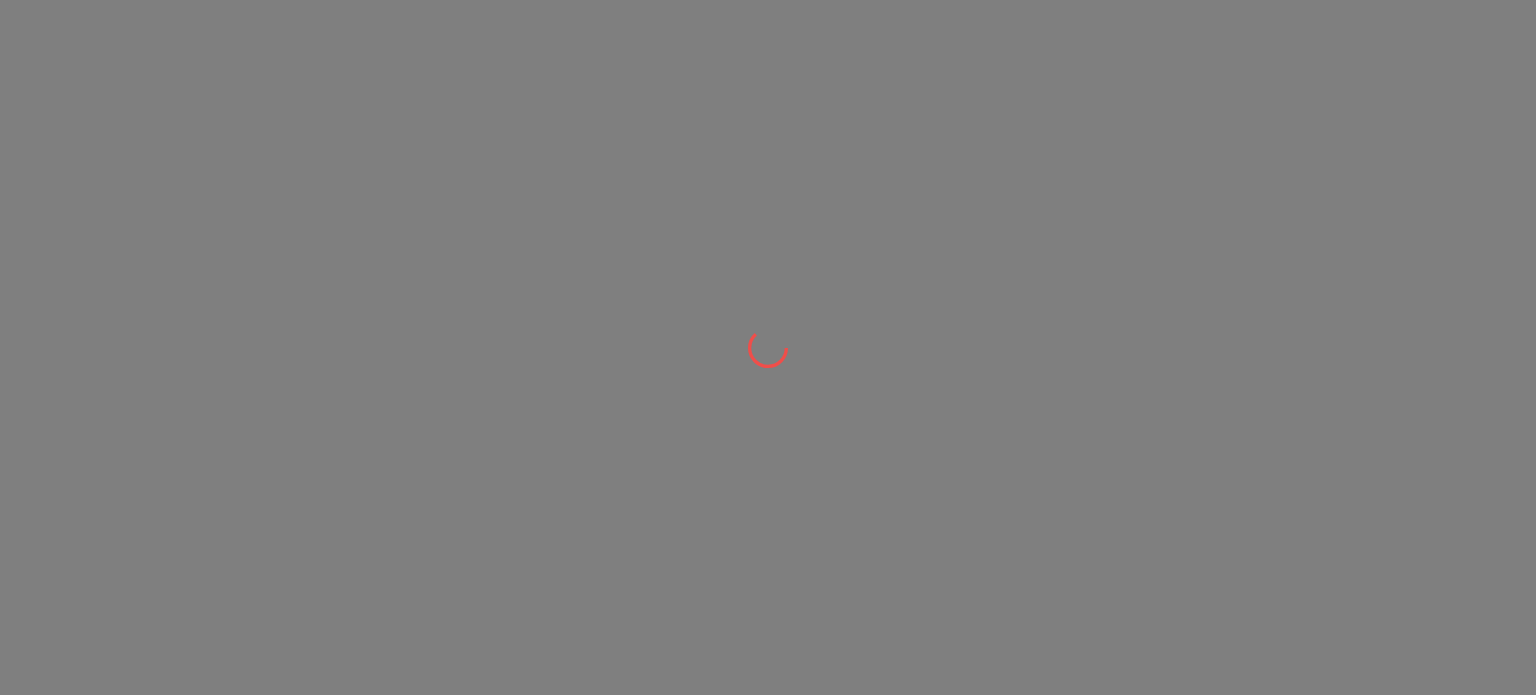 scroll, scrollTop: 0, scrollLeft: 0, axis: both 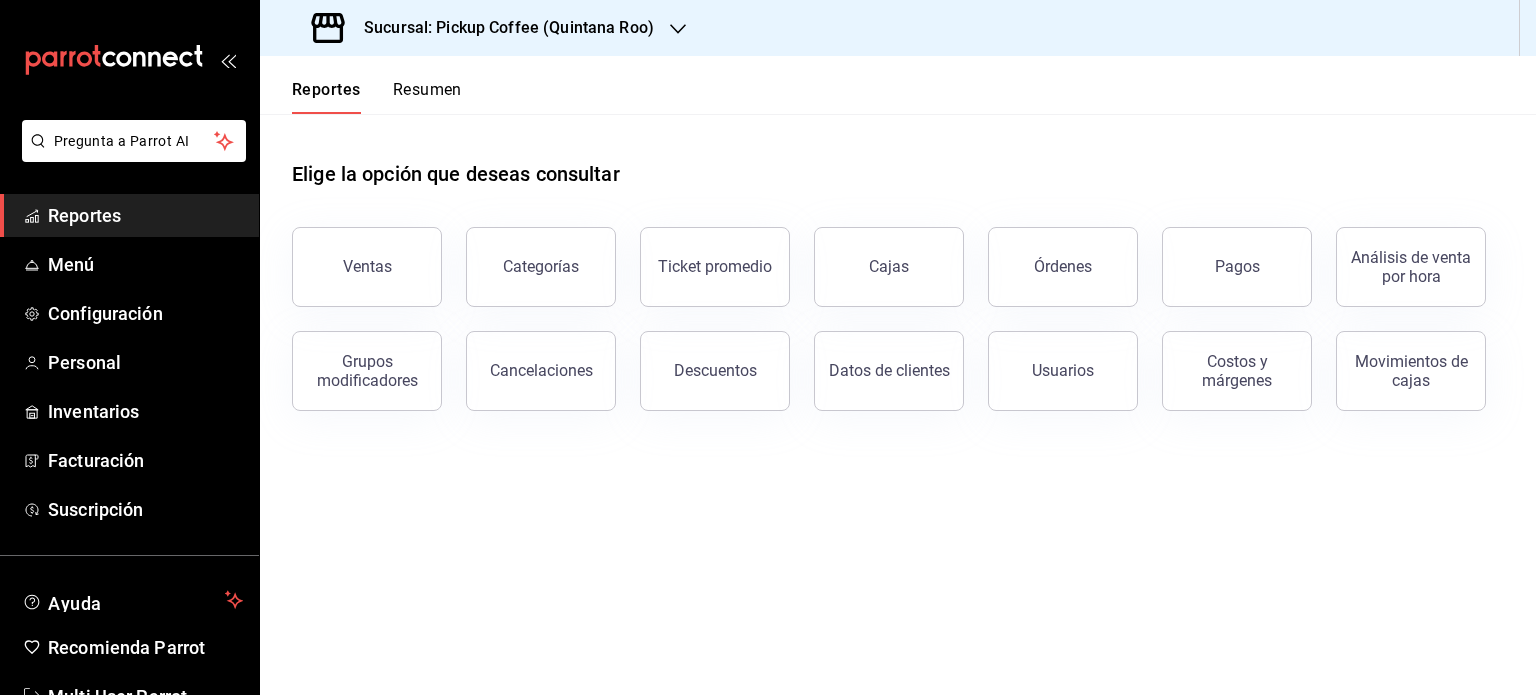 click on "Resumen" at bounding box center [427, 97] 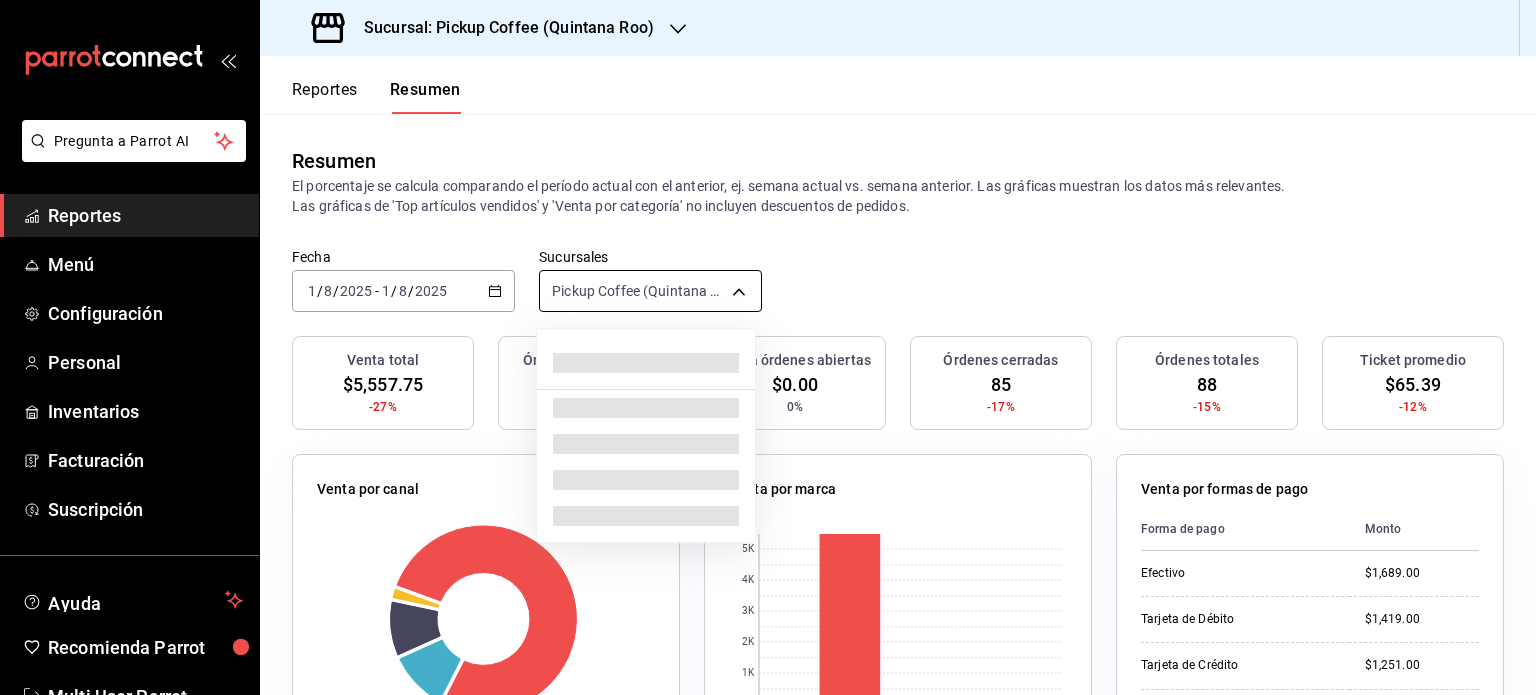 click on "Pregunta a Parrot AI Reportes   Menú   Configuración   Personal   Inventarios   Facturación   Suscripción   Ayuda Recomienda Parrot   Multi User Parrot   Sugerir nueva función   Sucursal: Pickup Coffee ([STATE]) Reportes Resumen Resumen El porcentaje se calcula comparando el período actual con el anterior, ej. semana actual vs. semana anterior. Las gráficas muestran los datos más relevantes.  Las gráficas de 'Top artículos vendidos' y 'Venta por categoría' no incluyen descuentos de pedidos. Fecha 2025-08-01 1 / 8 / 2025 - 2025-08-01 1 / 8 / 2025 Sucursales Pickup Coffee ([STATE]) [object Object] Venta total $5,557.75 -27% Órdenes abiertas 0 0% Venta órdenes abiertas $0.00 0% Órdenes cerradas 85 -17% Órdenes totales 88 -15% Ticket promedio $65.39 -12% Venta por canal Canal Porcentaje Monto Sucursal 78.43% $4,359.00 DiDi Food 10.36% $575.60 Rappi 9.59% $533.15 Uber Eats 1.62% $90.00 Venta por marca  0 1K 2K 3K 4K 5K Marca Monto Pickup Coffee - [STATE] $5,485.15 $72.60 Forma de pago" at bounding box center [768, 347] 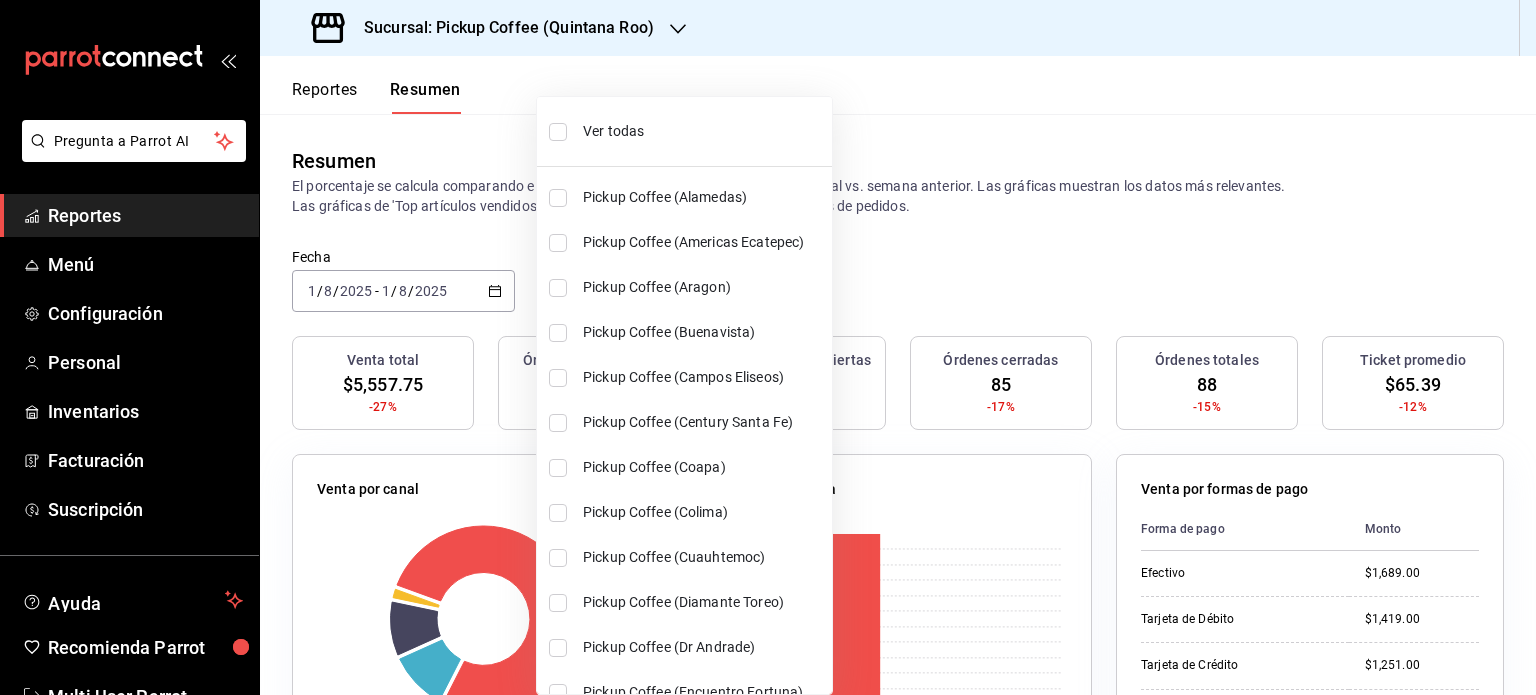 click on "Ver todas" at bounding box center [684, 131] 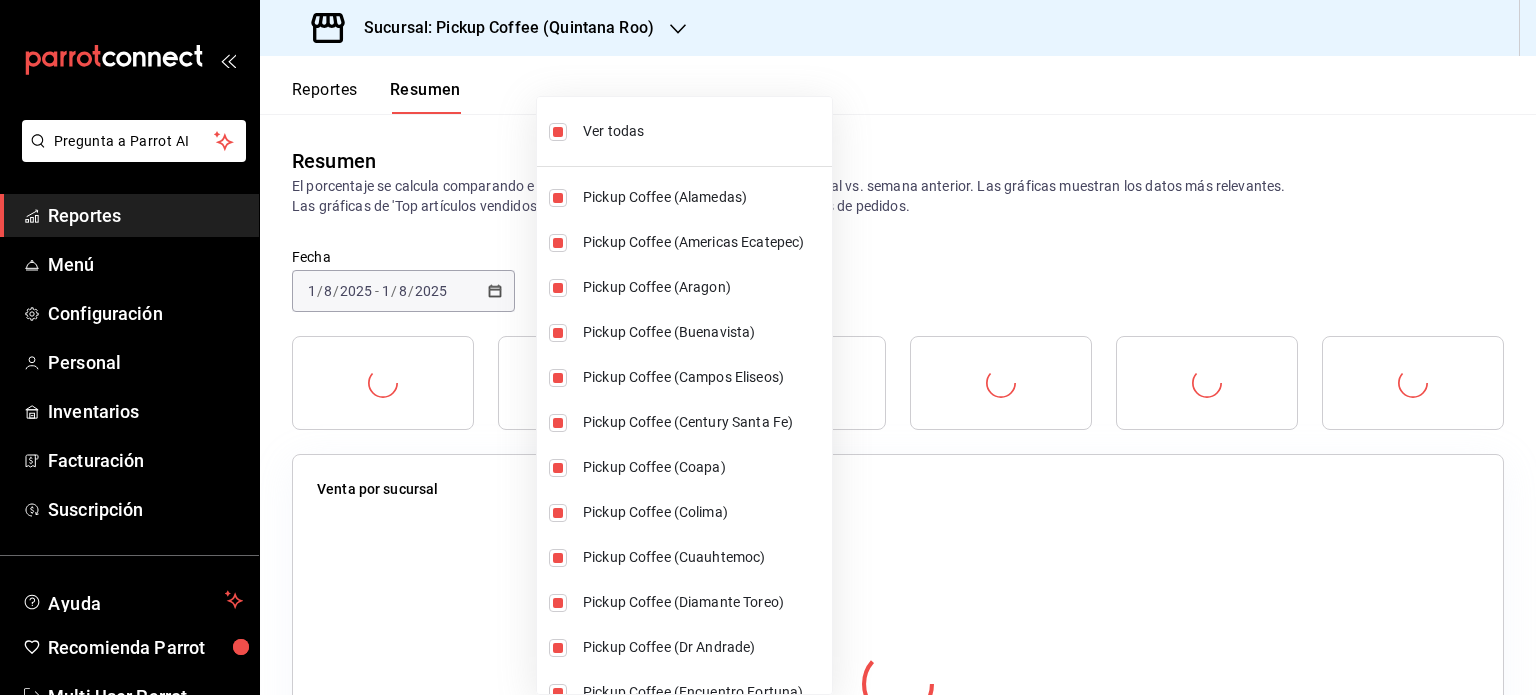 type on "[object Object],[object Object],[object Object],[object Object],[object Object],[object Object],[object Object],[object Object],[object Object],[object Object],[object Object],[object Object],[object Object],[object Object],[object Object],[object Object],[object Object],[object Object],[object Object],[object Object],[object Object],[object Object],[object Object],[object Object],[object Object],[object Object],[object Object],[object Object],[object Object],[object Object],[object Object],[object Object],[object Object],[object Object],[object Object],[object Object],[object Object],[object Object]" 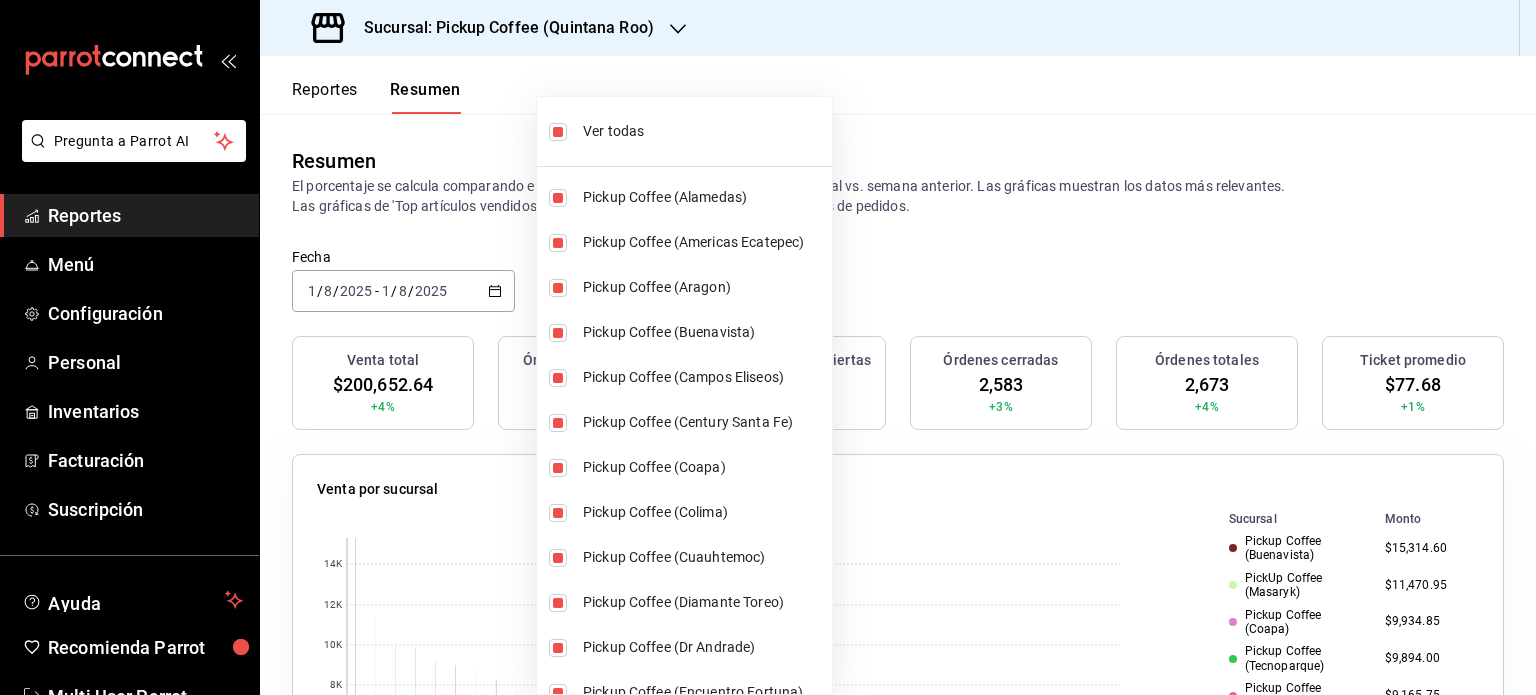 click at bounding box center [768, 347] 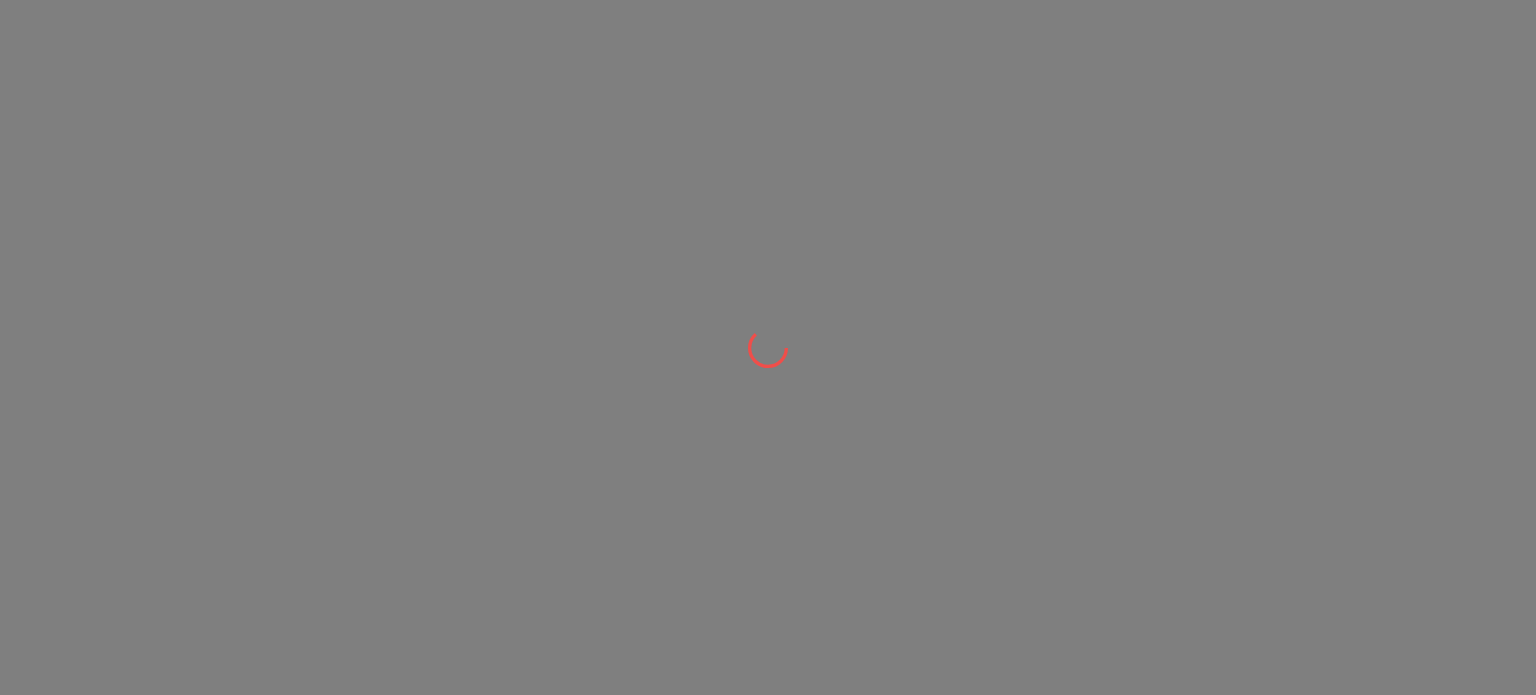 scroll, scrollTop: 0, scrollLeft: 0, axis: both 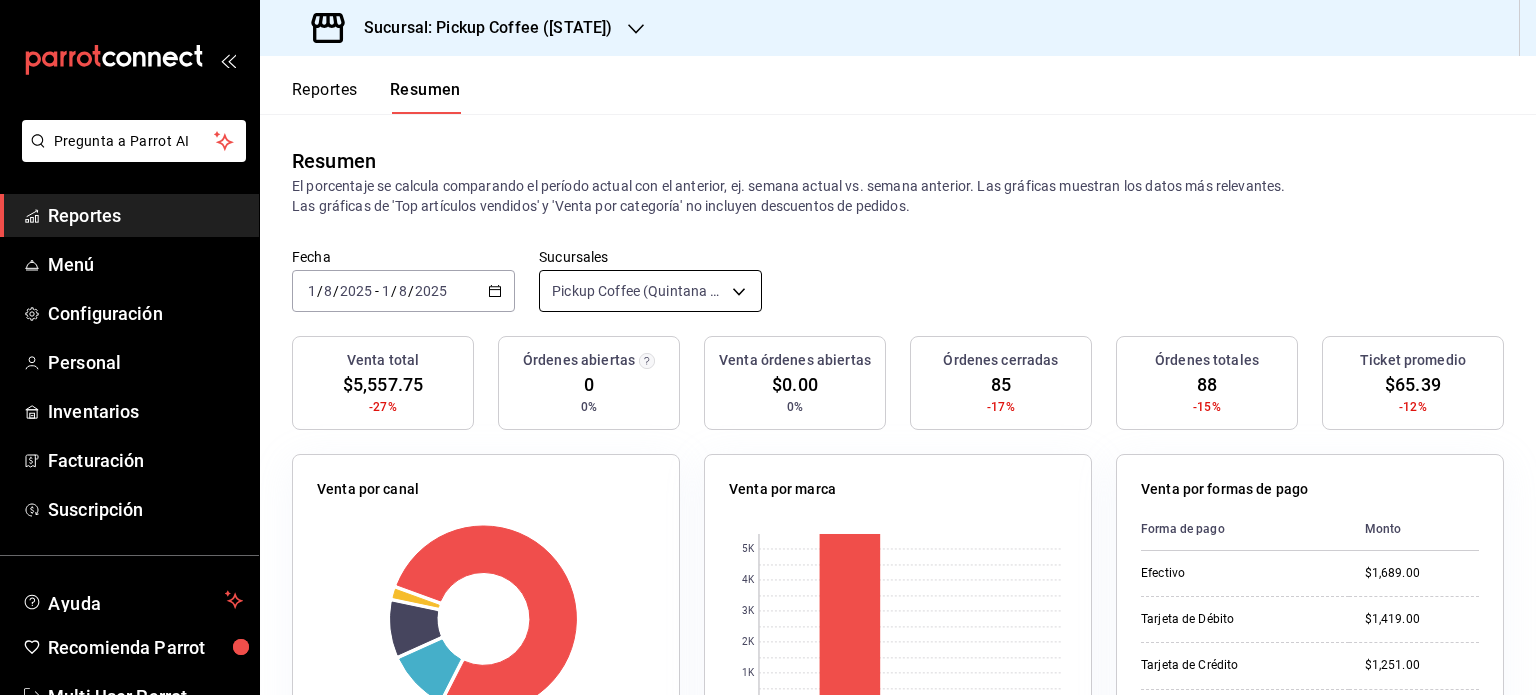 click on "Pregunta a Parrot AI Reportes   Menú   Configuración   Personal   Inventarios   Facturación   Suscripción   Ayuda Recomienda Parrot   Multi User Parrot   Sugerir nueva función   Sucursal: Pickup Coffee ([STATE]) Reportes Resumen Resumen El porcentaje se calcula comparando el período actual con el anterior, ej. semana actual vs. semana anterior. Las gráficas muestran los datos más relevantes.  Las gráficas de 'Top artículos vendidos' y 'Venta por categoría' no incluyen descuentos de pedidos. Fecha 2025-08-01 1 / 8 / 2025 - 2025-08-01 1 / 8 / 2025 Sucursales Pickup Coffee ([STATE]) [object Object] Venta total $5,557.75 -27% Órdenes abiertas 0 0% Venta órdenes abiertas $0.00 0% Órdenes cerradas 85 -17% Órdenes totales 88 -15% Ticket promedio $65.39 -12% Venta por canal Canal Porcentaje Monto Sucursal 78.43% $4,359.00 DiDi Food 10.36% $575.60 Rappi 9.59% $533.15 Uber Eats 1.62% $90.00 Venta por marca  0 1K 2K 3K 4K 5K Marca Monto Pickup Coffee - [STATE] $5,485.15 $72.60 Forma de pago" at bounding box center [768, 347] 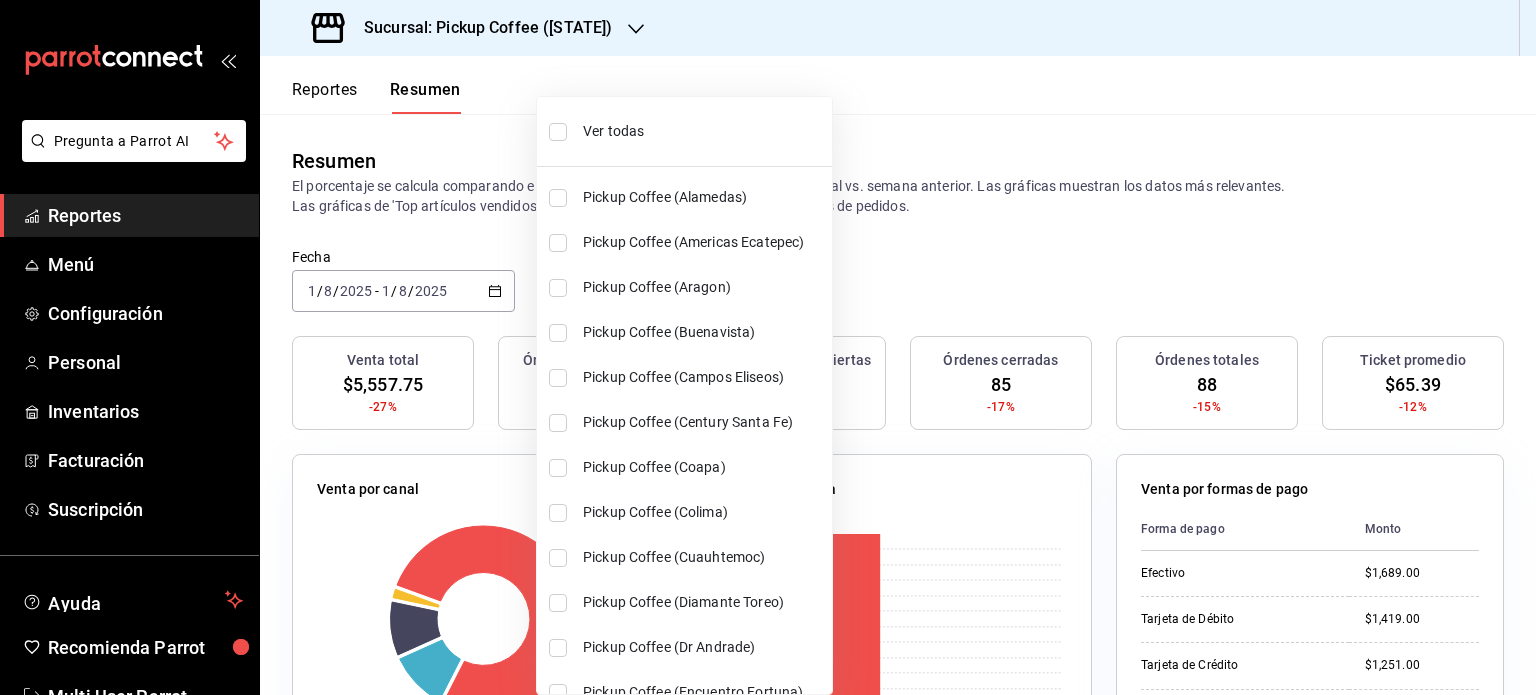 click on "Ver todas" at bounding box center [703, 131] 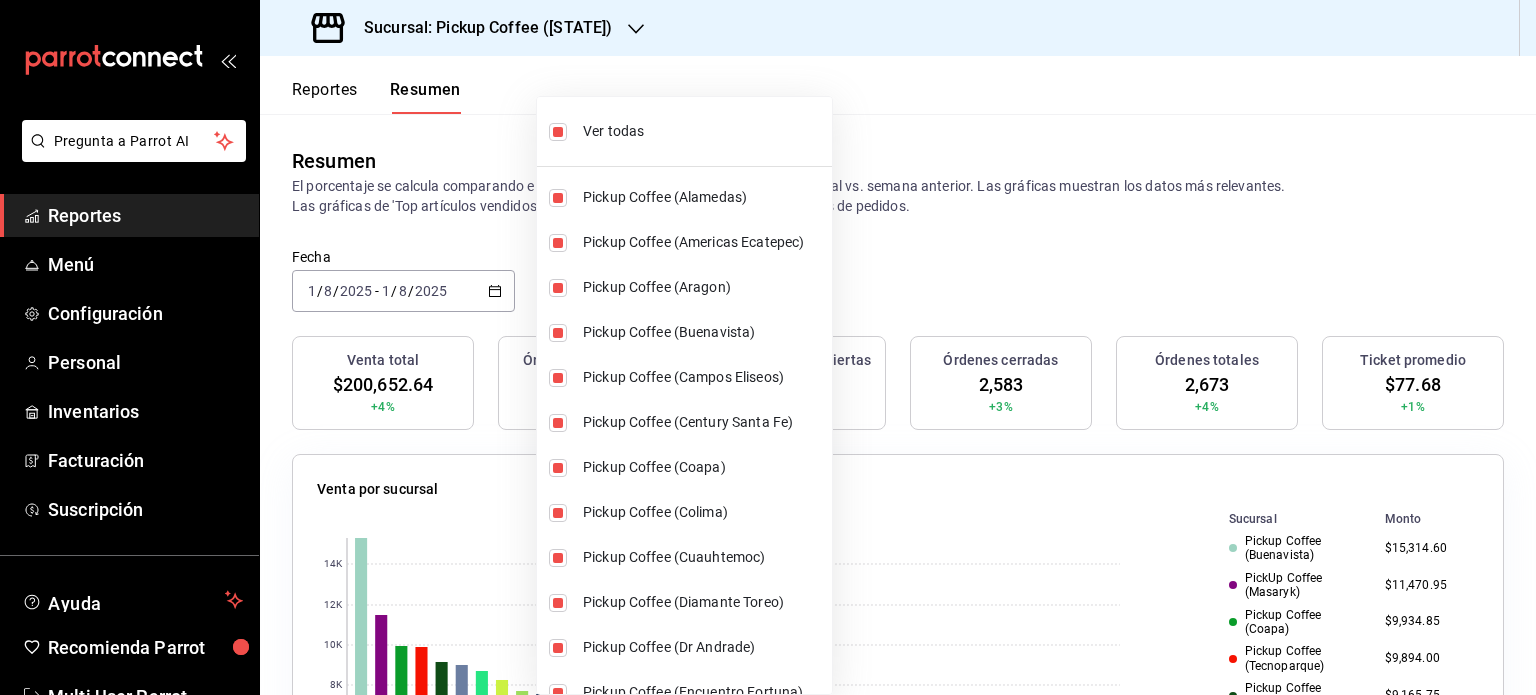 click at bounding box center (768, 347) 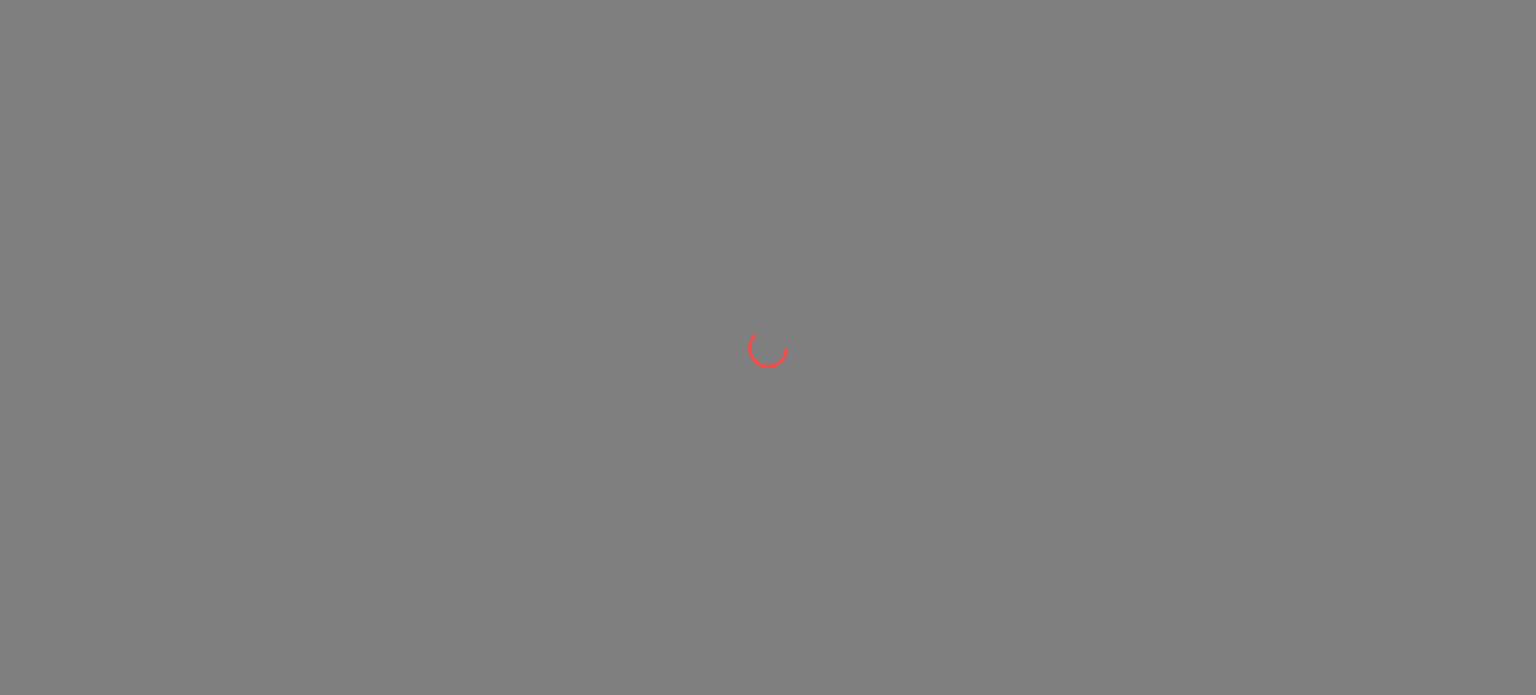 scroll, scrollTop: 0, scrollLeft: 0, axis: both 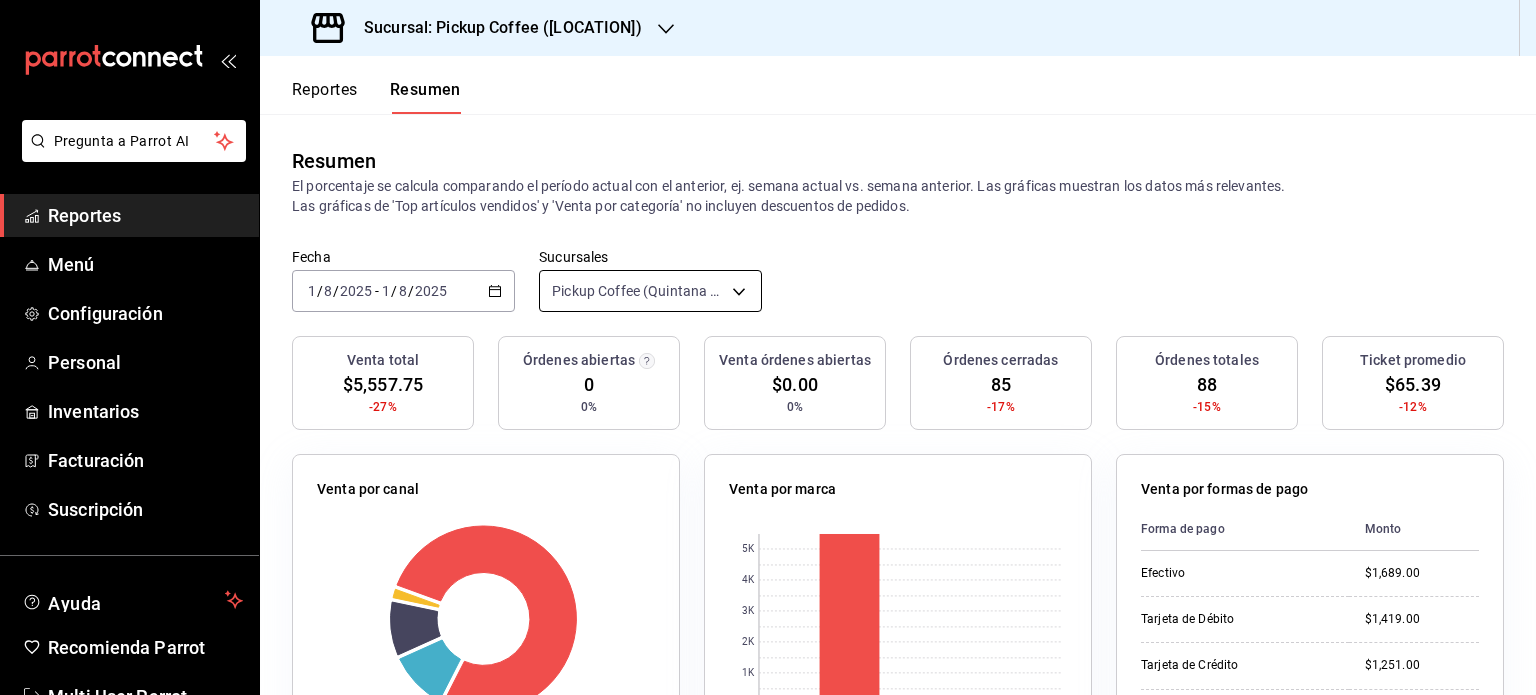 click on "Pregunta a Parrot AI Reportes   Menú   Configuración   Personal   Inventarios   Facturación   Suscripción   Ayuda Recomienda Parrot   Multi User Parrot   Sugerir nueva función   Sucursal: Pickup Coffee ([STATE]) Reportes Resumen Resumen El porcentaje se calcula comparando el período actual con el anterior, ej. semana actual vs. semana anterior. Las gráficas muestran los datos más relevantes.  Las gráficas de 'Top artículos vendidos' y 'Venta por categoría' no incluyen descuentos de pedidos. Fecha 2025-08-01 1 / 8 / 2025 - 2025-08-01 1 / 8 / 2025 Sucursales Pickup Coffee ([STATE]) [object Object] Venta total $5,557.75 -27% Órdenes abiertas 0 0% Venta órdenes abiertas $0.00 0% Órdenes cerradas 85 -17% Órdenes totales 88 -15% Ticket promedio $65.39 -12% Venta por canal Canal Porcentaje Monto Sucursal 78.43% $4,359.00 DiDi Food 10.36% $575.60 Rappi 9.59% $533.15 Uber Eats 1.62% $90.00 Venta por marca  0 1K 2K 3K 4K 5K Marca Monto Pickup Coffee - [STATE] $5,485.15 $72.60 Forma de pago" at bounding box center (768, 347) 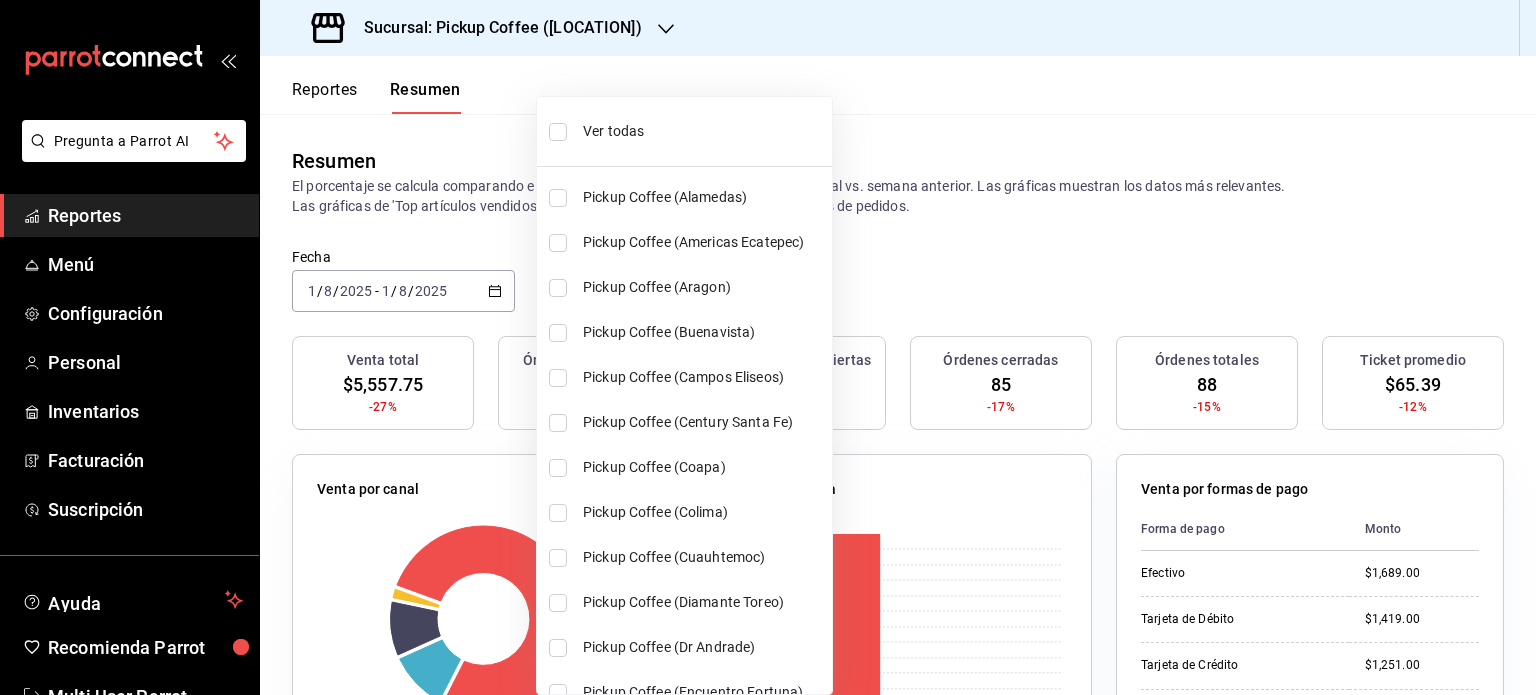 click on "Ver todas" at bounding box center [703, 131] 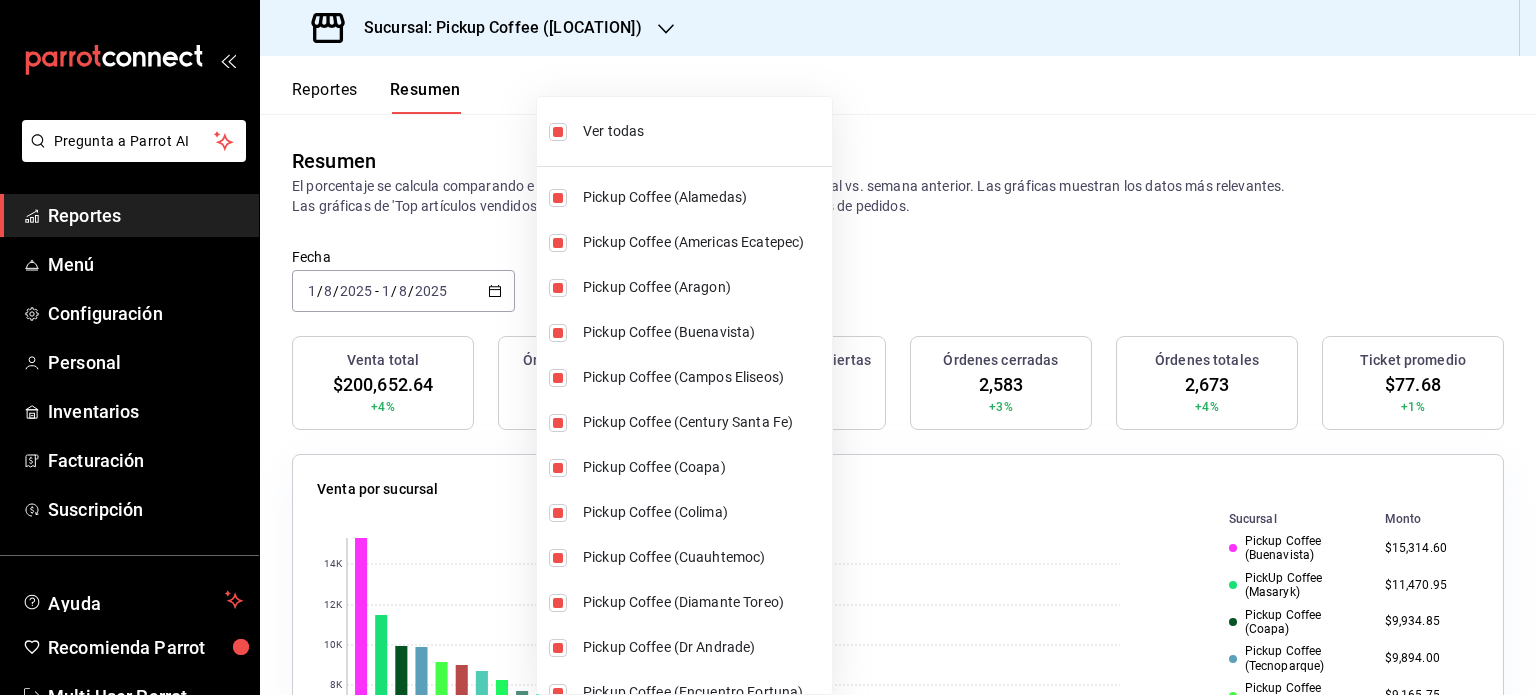 click at bounding box center (768, 347) 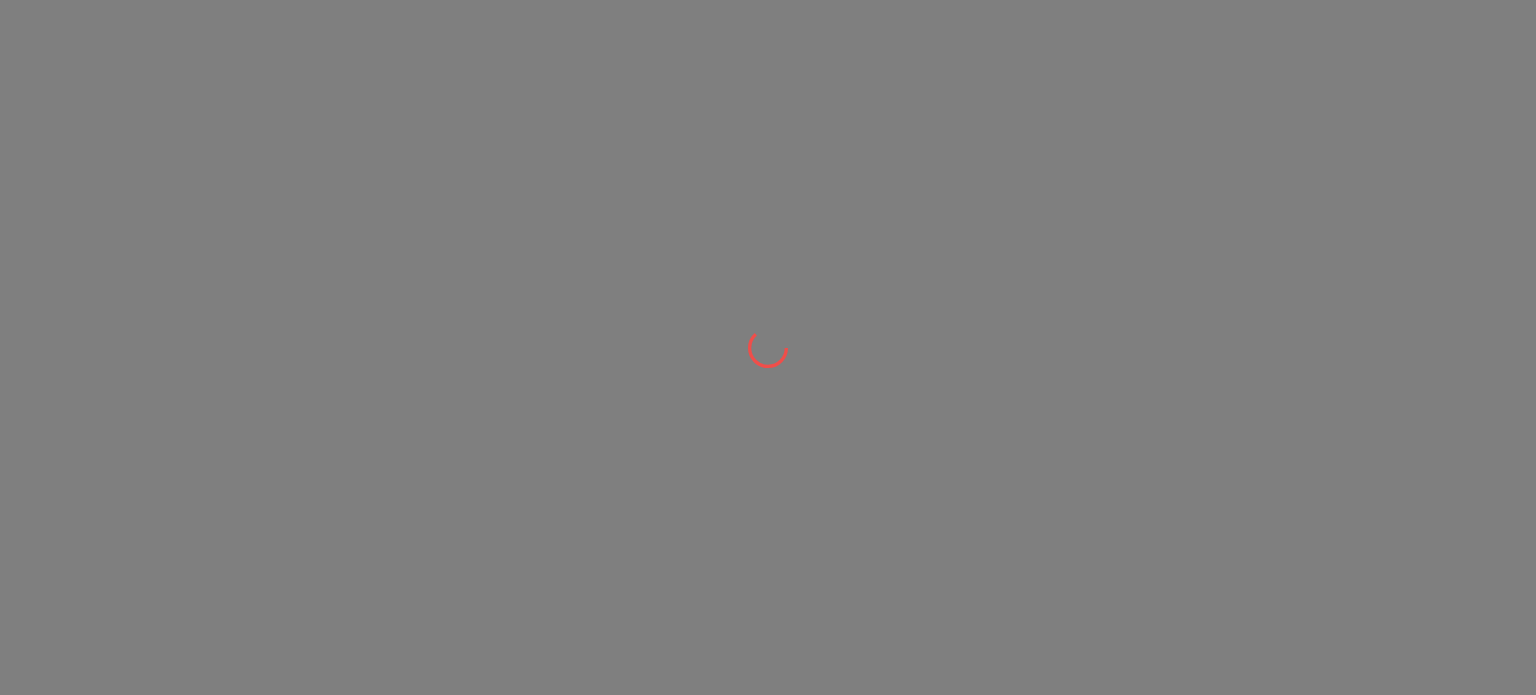 scroll, scrollTop: 0, scrollLeft: 0, axis: both 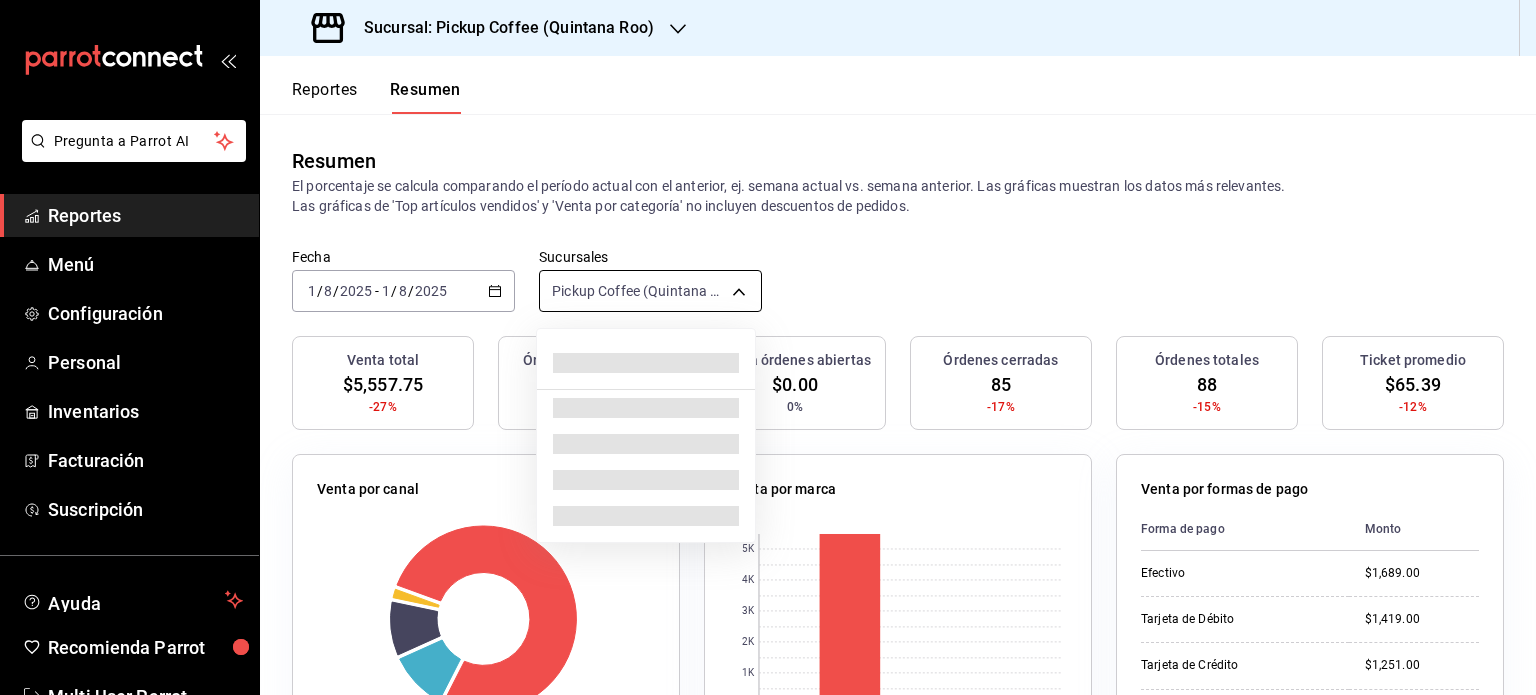 click on "Pregunta a Parrot AI Reportes   Menú   Configuración   Personal   Inventarios   Facturación   Suscripción   Ayuda Recomienda Parrot   Multi User Parrot   Sugerir nueva función   Sucursal: Pickup Coffee ([STATE]) Reportes Resumen Resumen El porcentaje se calcula comparando el período actual con el anterior, ej. semana actual vs. semana anterior. Las gráficas muestran los datos más relevantes.  Las gráficas de 'Top artículos vendidos' y 'Venta por categoría' no incluyen descuentos de pedidos. Fecha [DATE] [DATE] - [DATE] [DATE] Sucursales Pickup Coffee ([STATE]) [object Object] Venta total $5,557.75 -27% Órdenes abiertas 0 0% Venta órdenes abiertas $0.00 0% Órdenes cerradas 85 -17% Órdenes totales 88 -15% Ticket promedio $65.39 -12% Venta por canal Canal Porcentaje Monto Sucursal 78.43% $4,359.00 DiDi Food 10.36% $575.60 Rappi 9.59% $533.15 Uber Eats 1.62% $90.00 Venta por marca  0 1K 2K 3K 4K 5K Marca Monto Pickup Coffee - [STATE] $5,485.15 $72.60 Forma de pago" at bounding box center [768, 347] 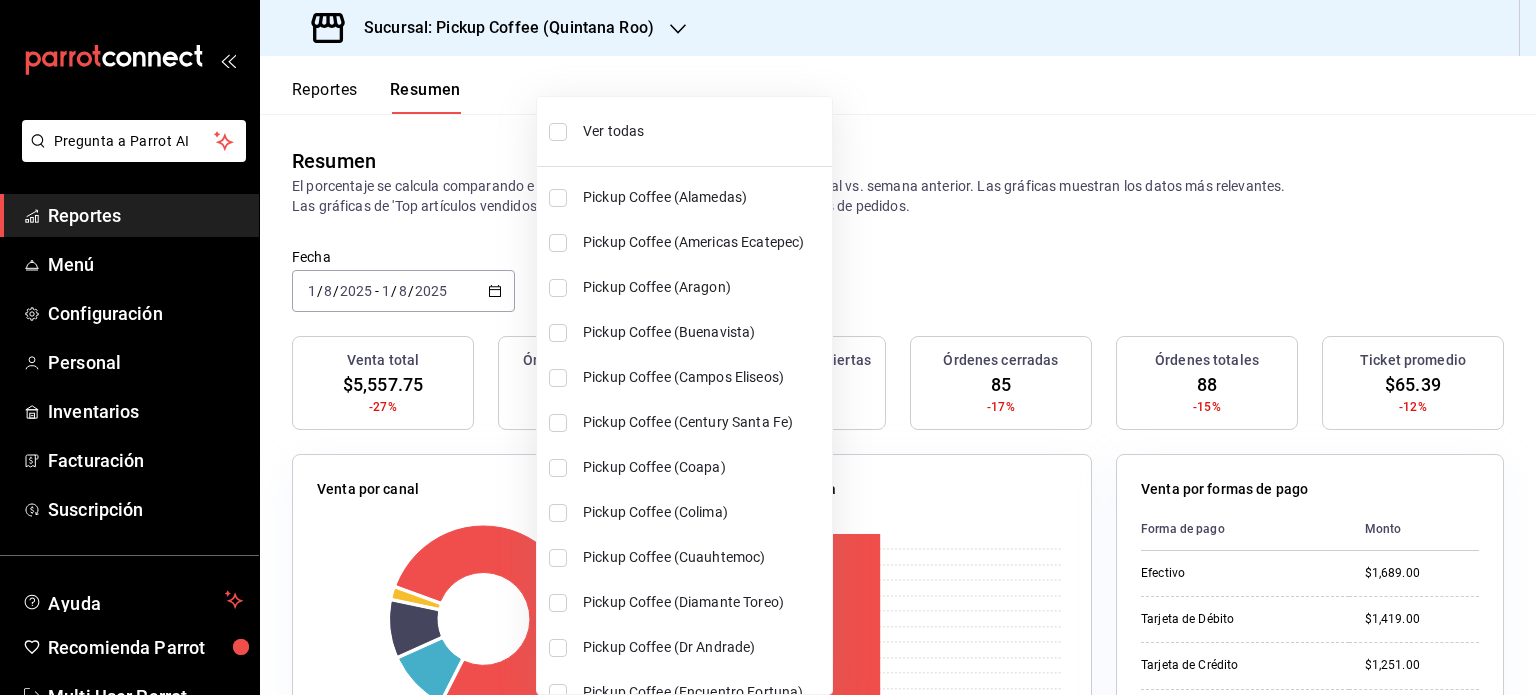 click on "Ver todas" at bounding box center (703, 131) 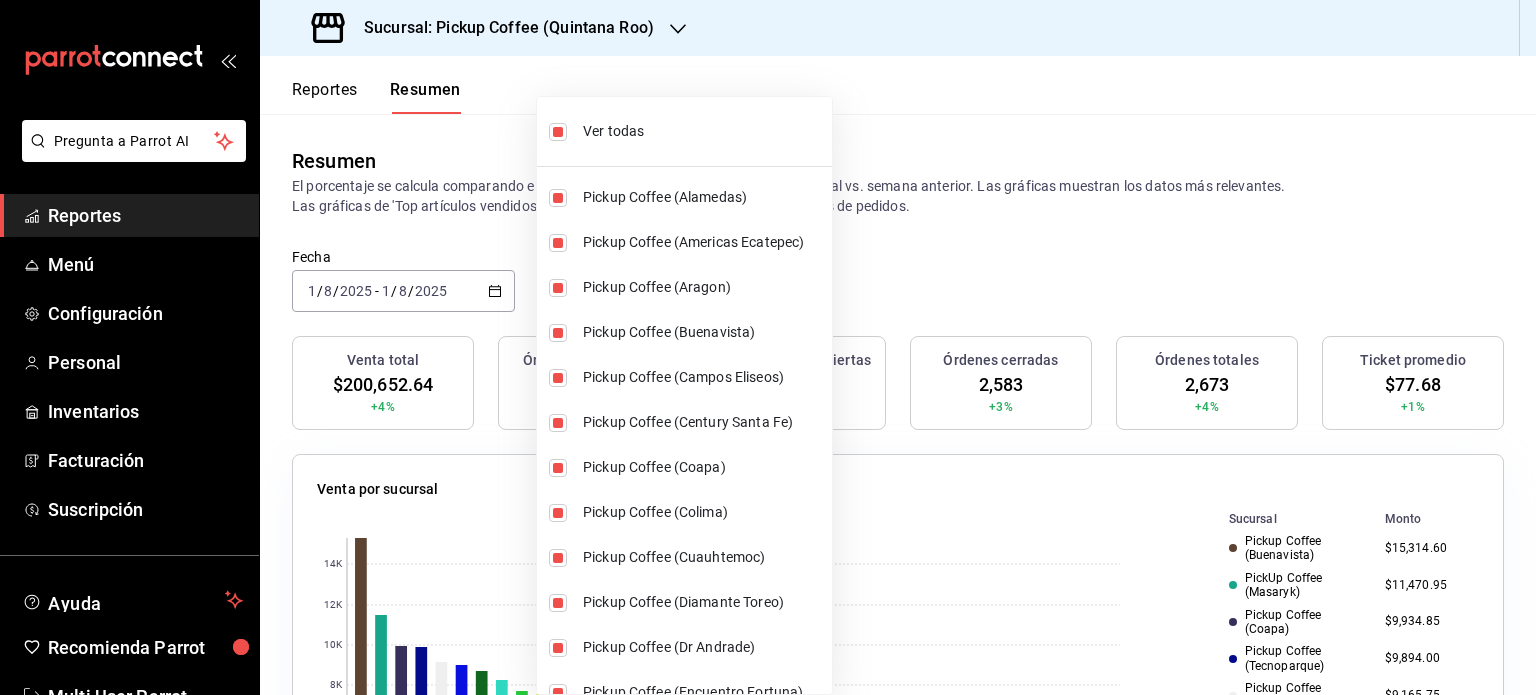 click at bounding box center (768, 347) 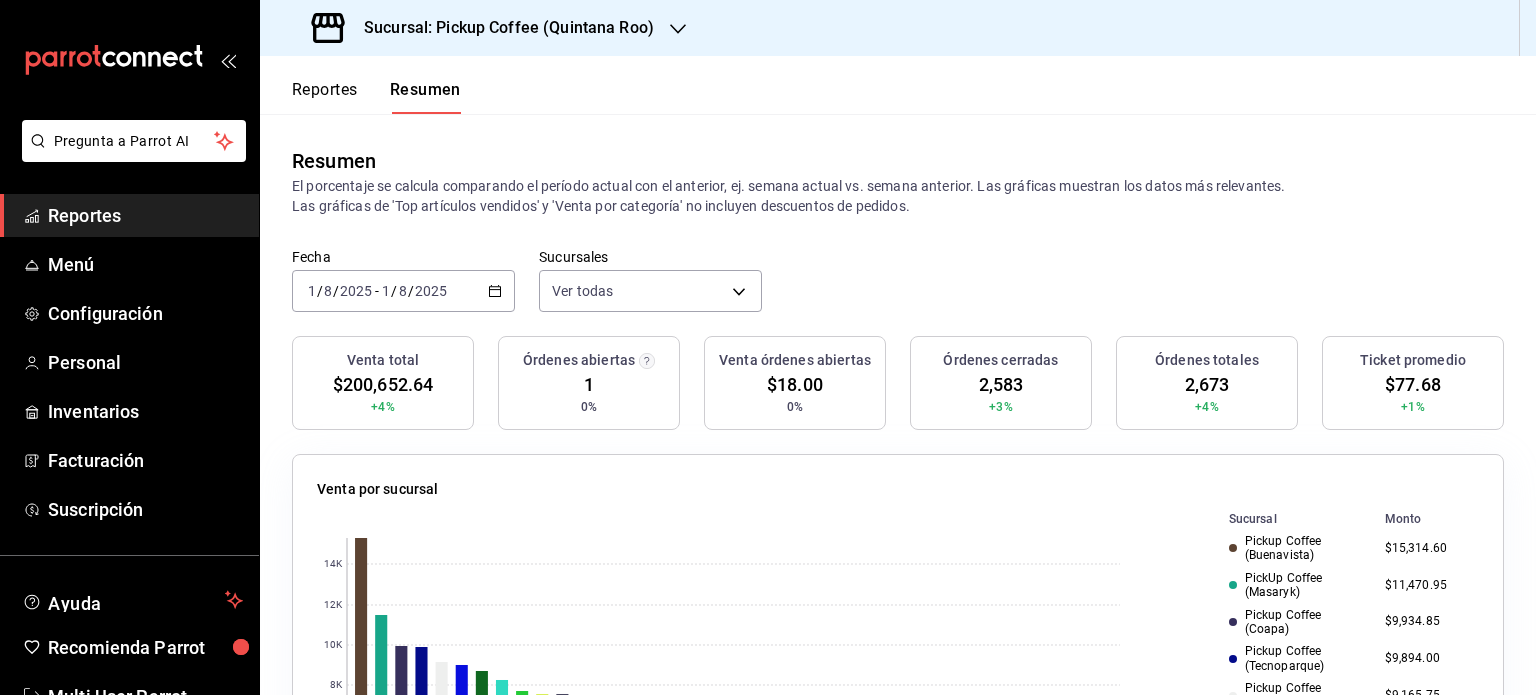 click 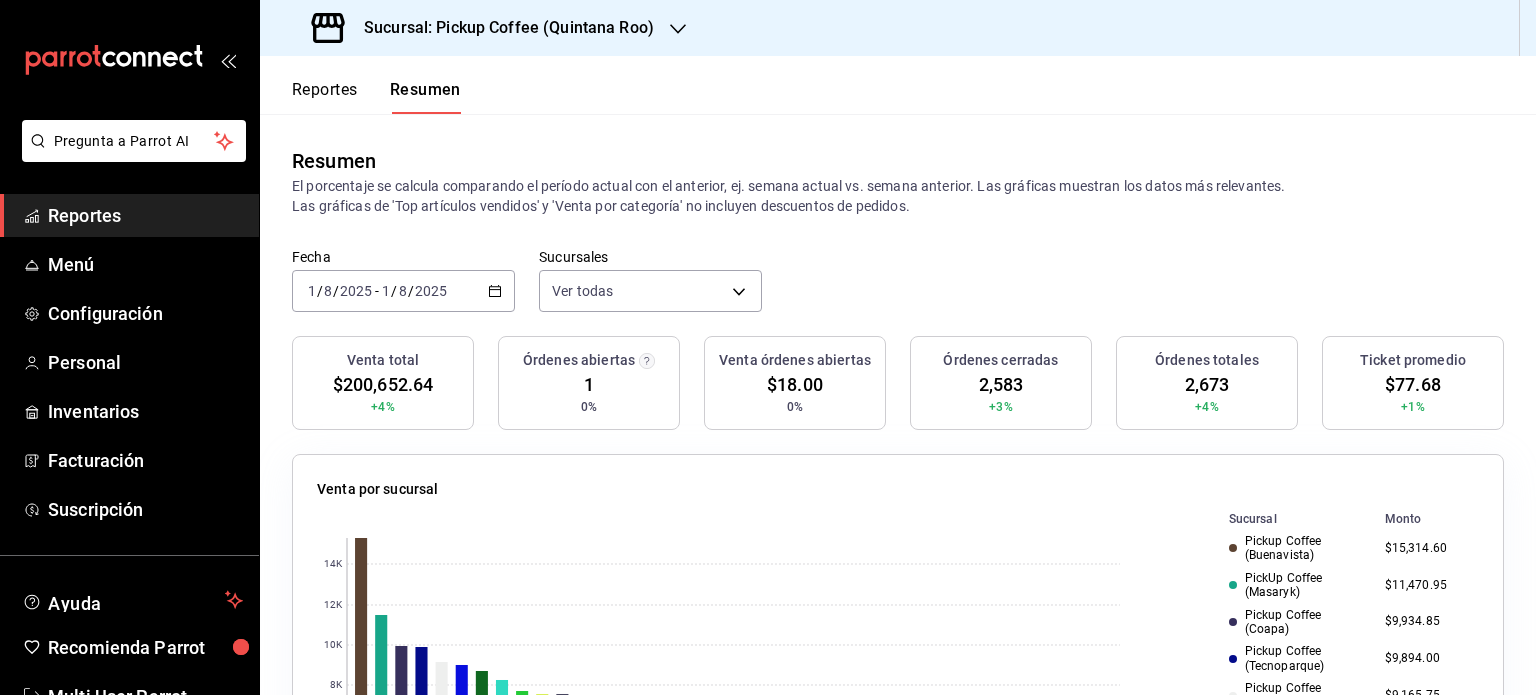 click on "0%" at bounding box center [589, 407] 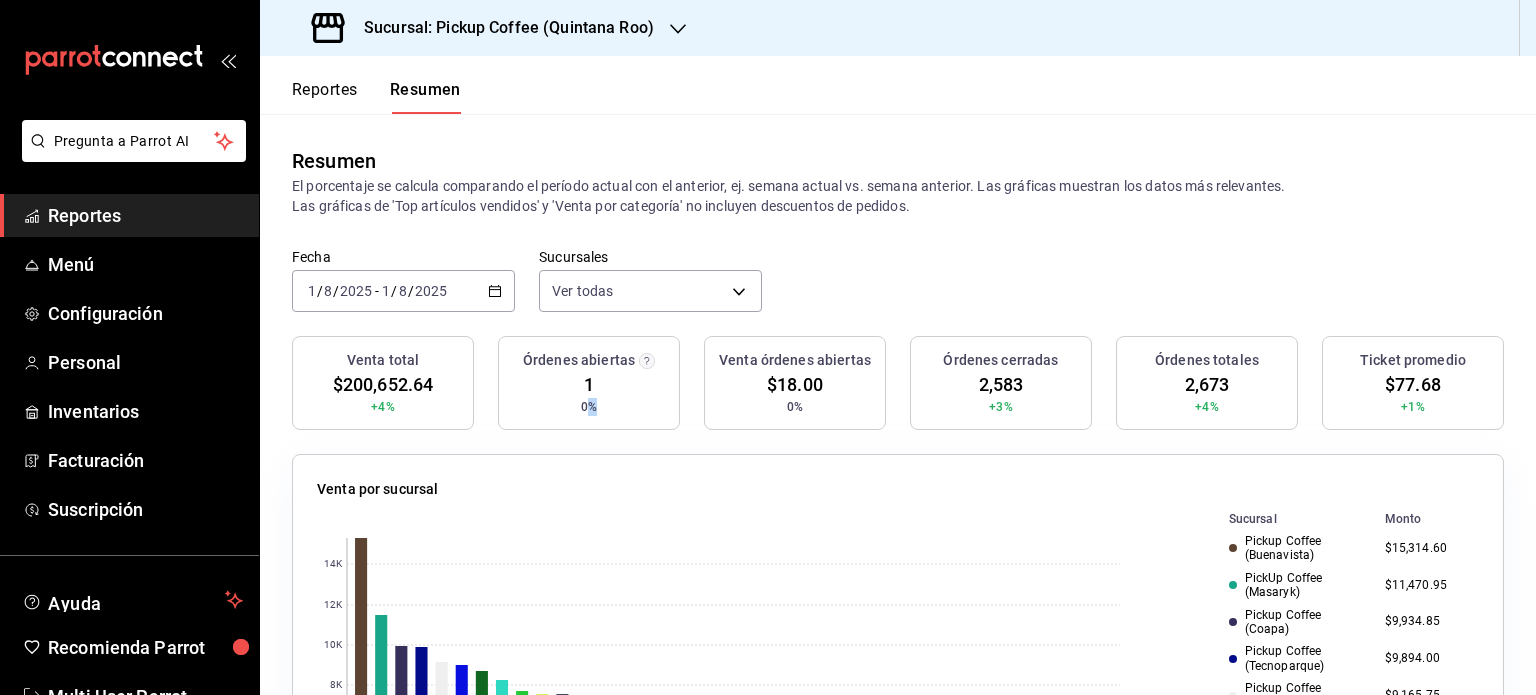 click on "0%" at bounding box center (589, 407) 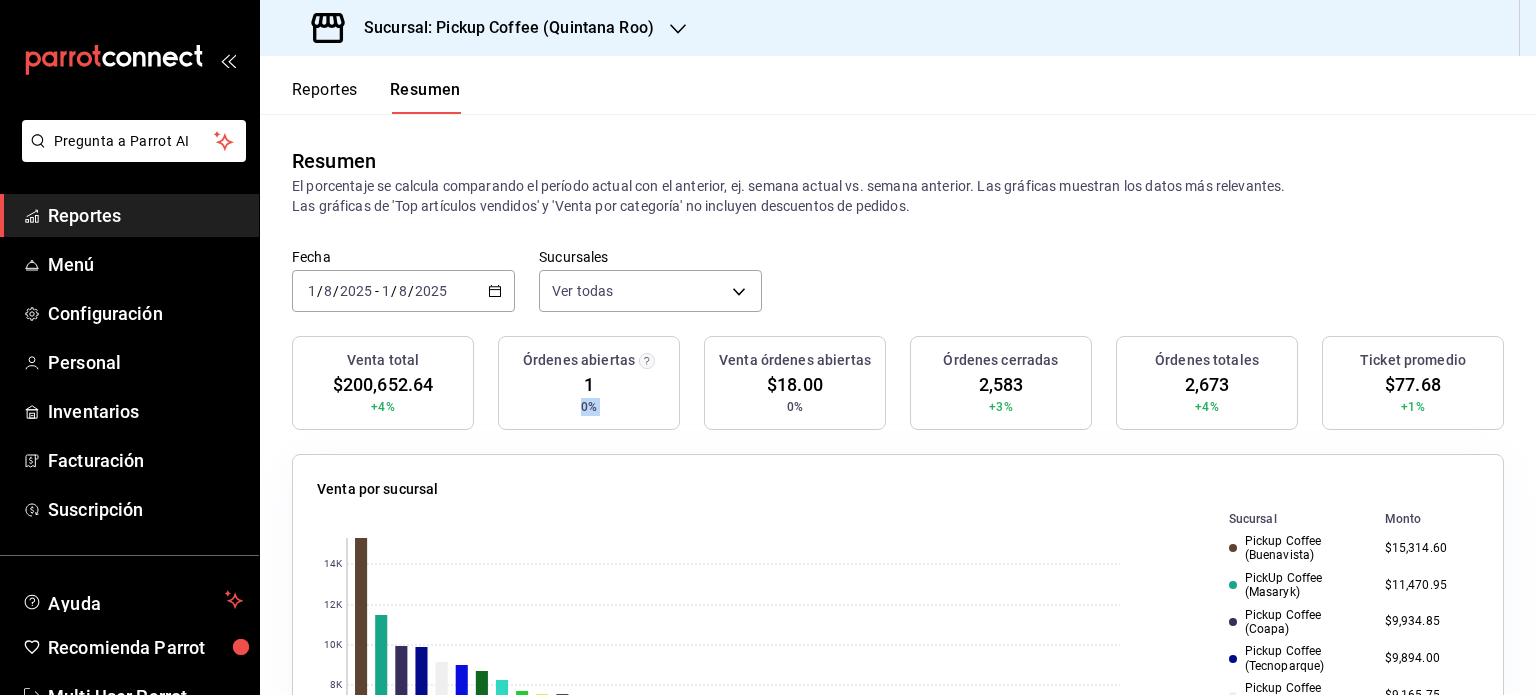 click on "0%" at bounding box center (589, 407) 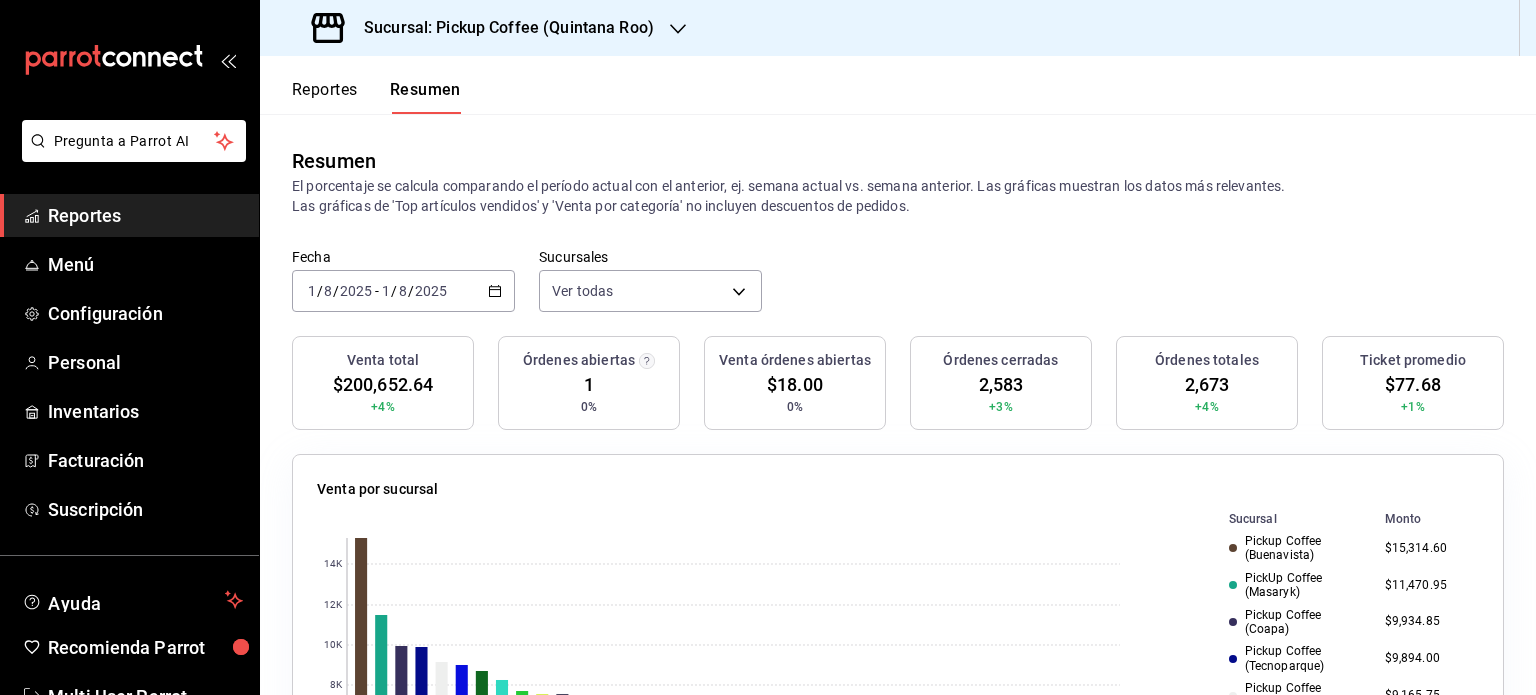 click on "Fecha 2025-08-01 1 / 8 / 2025 - 2025-08-01 1 / 8 / 2025 Sucursales Ver todas [object Object],[object Object],[object Object],[object Object],[object Object],[object Object],[object Object],[object Object],[object Object],[object Object],[object Object],[object Object],[object Object],[object Object],[object Object],[object Object],[object Object],[object Object],[object Object],[object Object],[object Object],[object Object],[object Object],[object Object],[object Object],[object Object],[object Object],[object Object],[object Object],[object Object],[object Object],[object Object],[object Object],[object Object],[object Object],[object Object],[object Object],[object Object]" at bounding box center (898, 292) 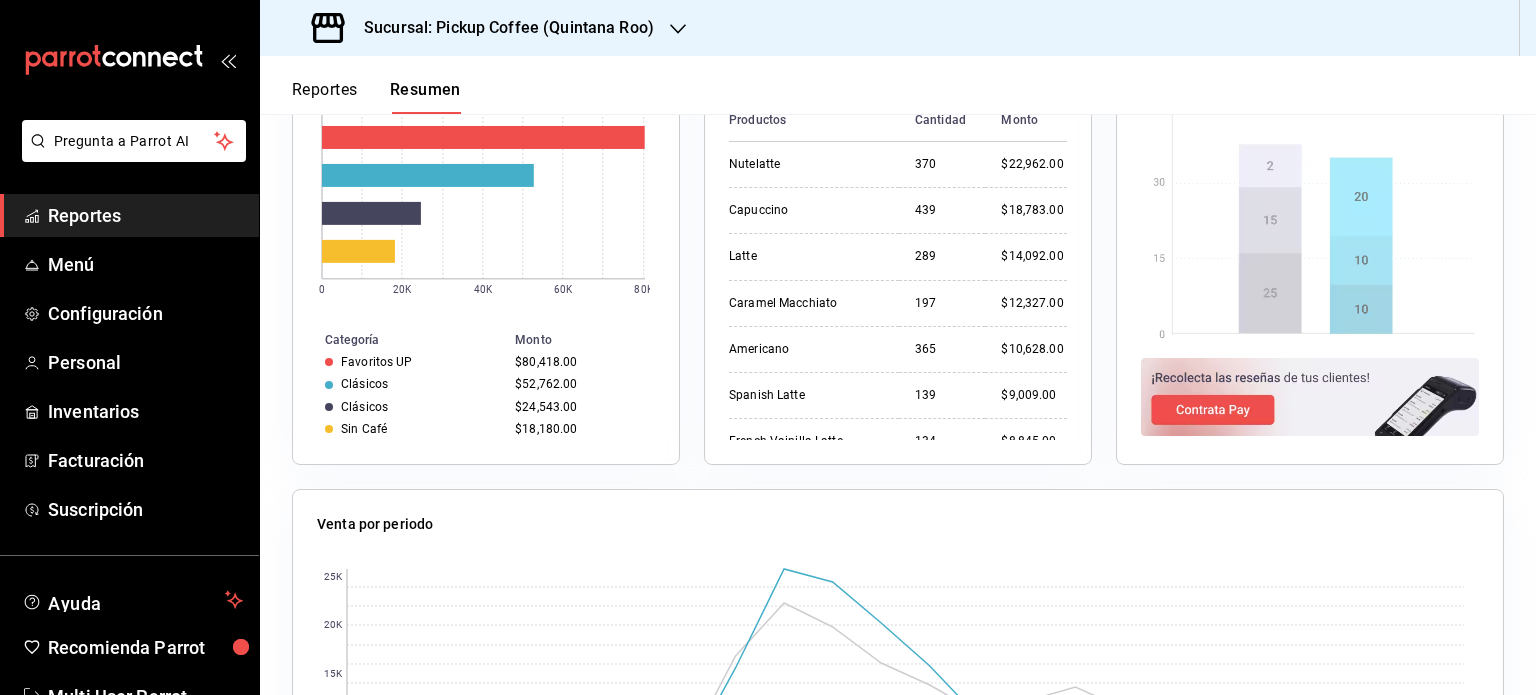 scroll, scrollTop: 1300, scrollLeft: 0, axis: vertical 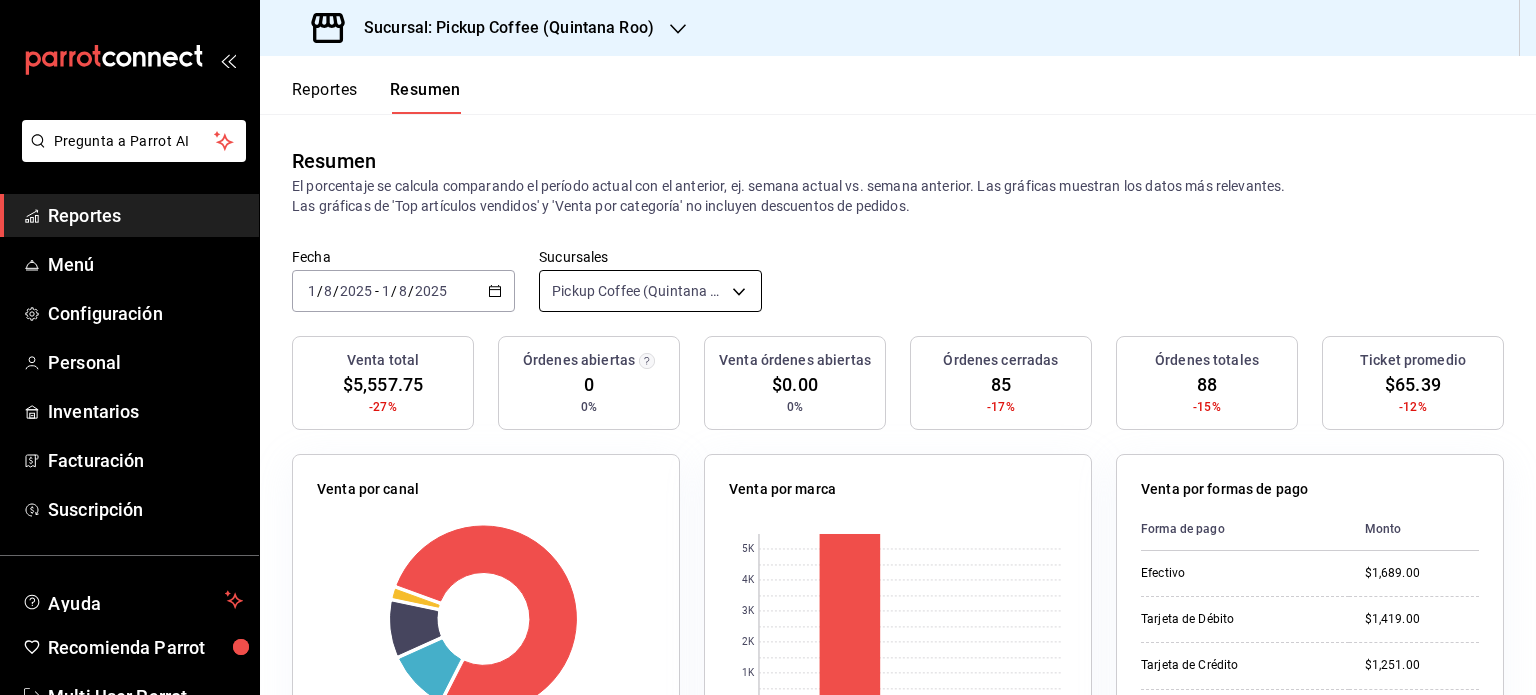 click on "Pregunta a Parrot AI Reportes   Menú   Configuración   Personal   Inventarios   Facturación   Suscripción   Ayuda Recomienda Parrot   Multi User Parrot   Sugerir nueva función   Sucursal: Pickup Coffee ([STATE]) Reportes Resumen Resumen El porcentaje se calcula comparando el período actual con el anterior, ej. semana actual vs. semana anterior. Las gráficas muestran los datos más relevantes.  Las gráficas de 'Top artículos vendidos' y 'Venta por categoría' no incluyen descuentos de pedidos. Fecha [DATE] [DATE] - [DATE] [DATE] Sucursales Pickup Coffee ([STATE]) Venta total $5,557.75 -27% Órdenes abiertas 0 0% Venta órdenes abiertas $0.00 0% Órdenes cerradas 85 -17% Órdenes totales 88 -15% Ticket promedio $65.39 -12% Venta por canal Canal Porcentaje Monto Sucursal 78.43% $4,359.00 DiDi Food 10.36% $575.60 Rappi 9.59% $533.15 Uber Eats 1.62% $90.00 Venta por marca  0 1K 2K 3K 4K 5K Marca Monto Pickup Coffee - [STATE] $5,485.15 $72.60 Forma de pago" at bounding box center (768, 347) 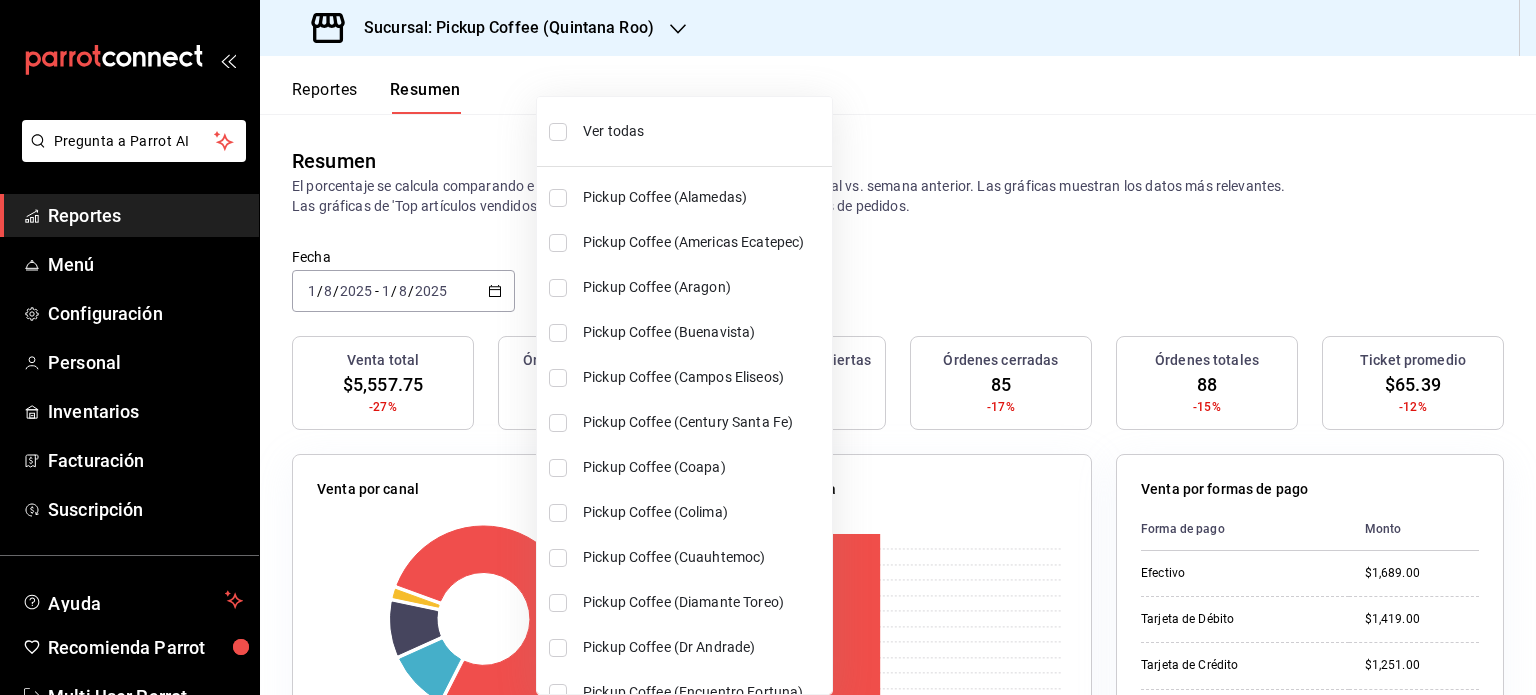 click on "Ver todas" at bounding box center (703, 131) 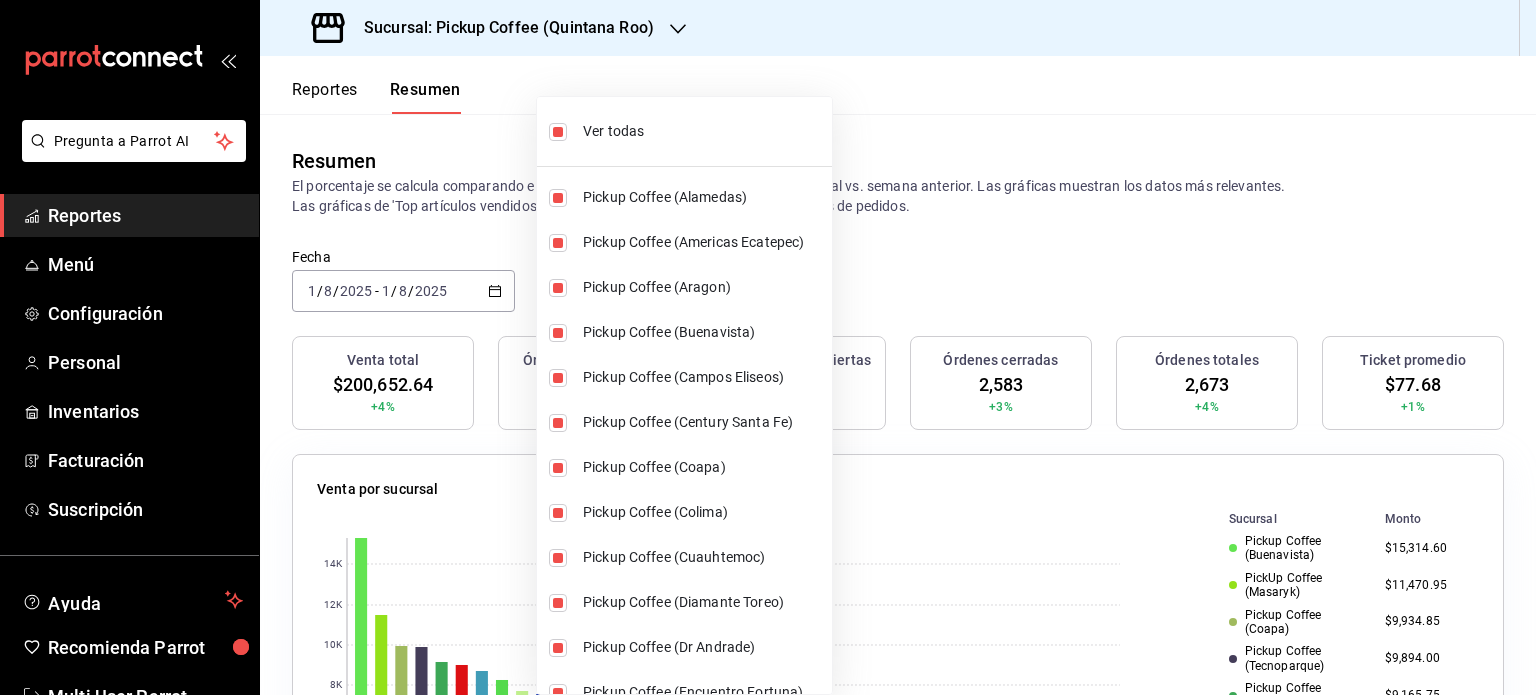 click at bounding box center (768, 347) 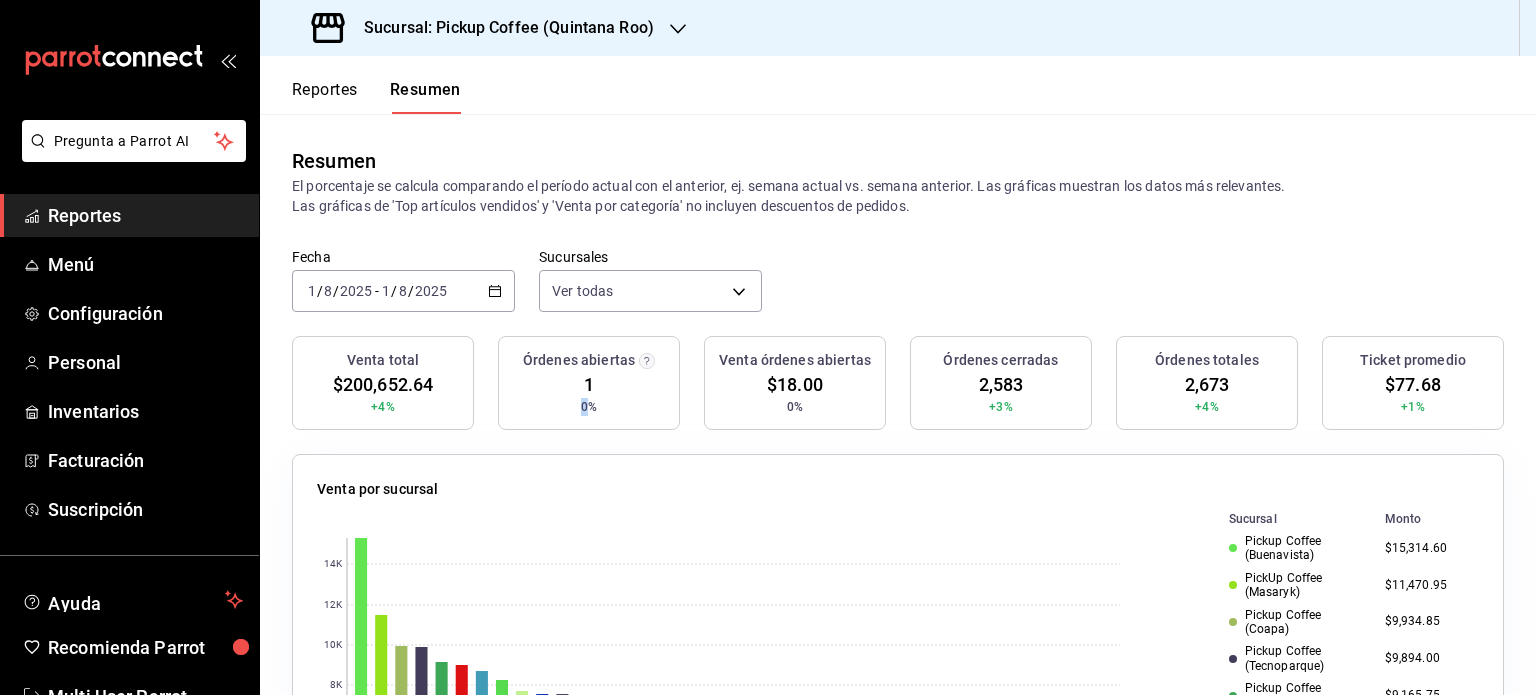 drag, startPoint x: 584, startPoint y: 411, endPoint x: 552, endPoint y: 407, distance: 32.24903 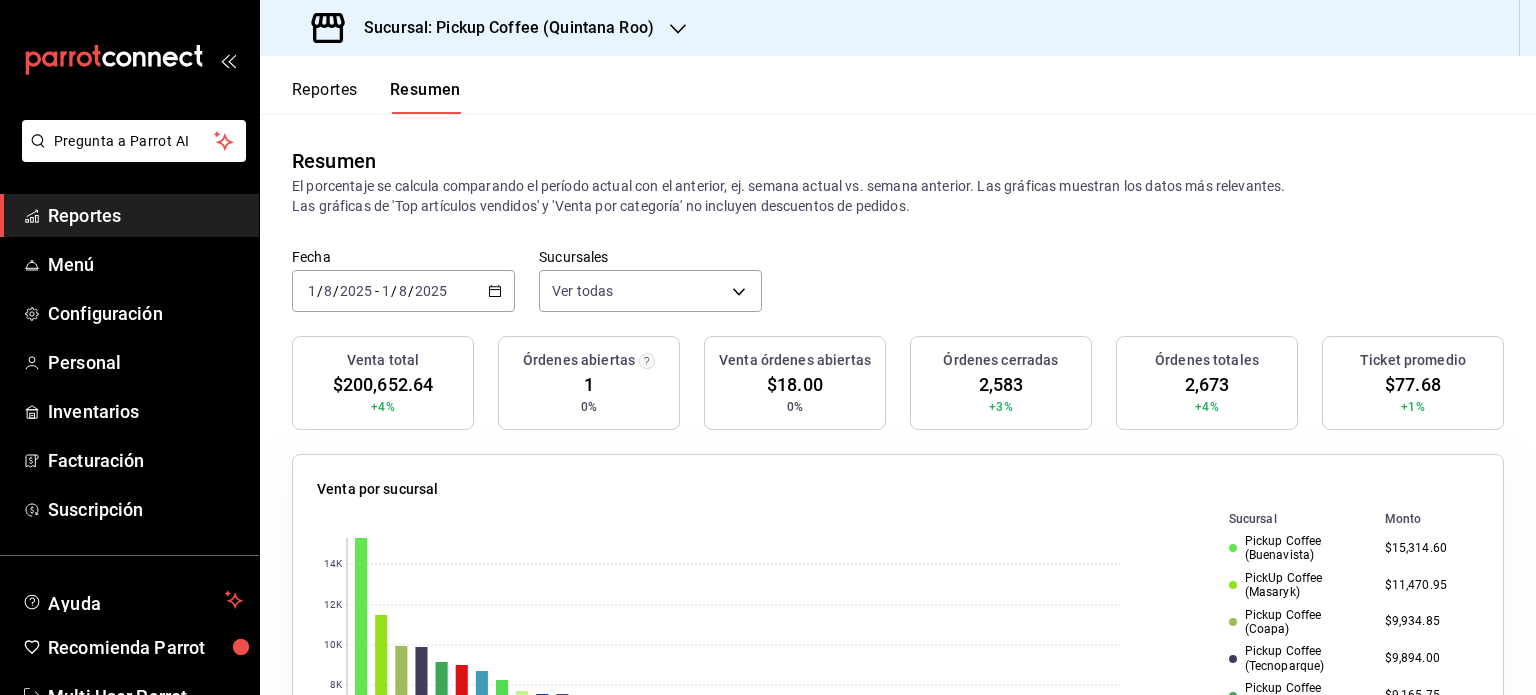 click on "Fecha 2025-08-01 1 / 8 / 2025 - 2025-08-01 1 / 8 / 2025 Sucursales Ver todas [object Object],[object Object],[object Object],[object Object],[object Object],[object Object],[object Object],[object Object],[object Object],[object Object],[object Object],[object Object],[object Object],[object Object],[object Object],[object Object],[object Object],[object Object],[object Object],[object Object],[object Object],[object Object],[object Object],[object Object],[object Object],[object Object],[object Object],[object Object],[object Object],[object Object],[object Object],[object Object],[object Object],[object Object],[object Object],[object Object],[object Object],[object Object]" at bounding box center [898, 292] 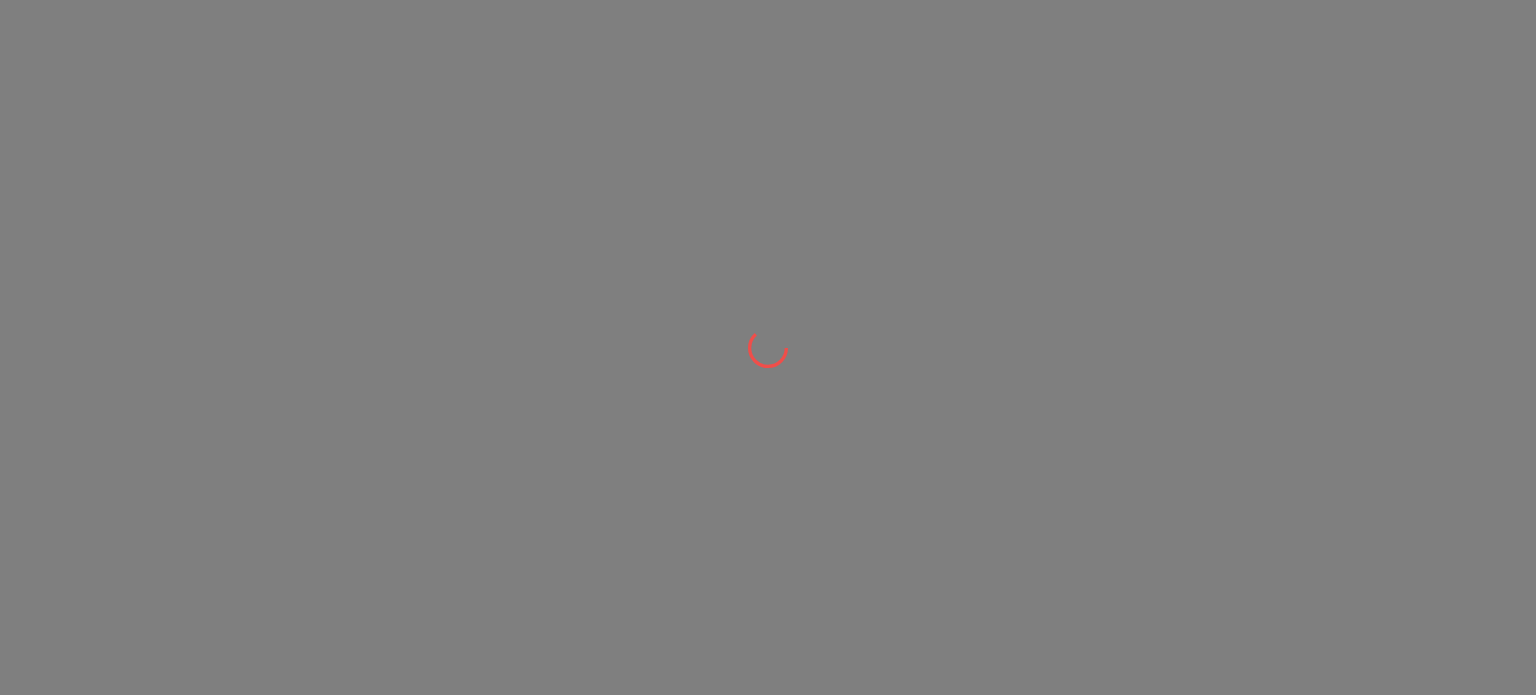 scroll, scrollTop: 0, scrollLeft: 0, axis: both 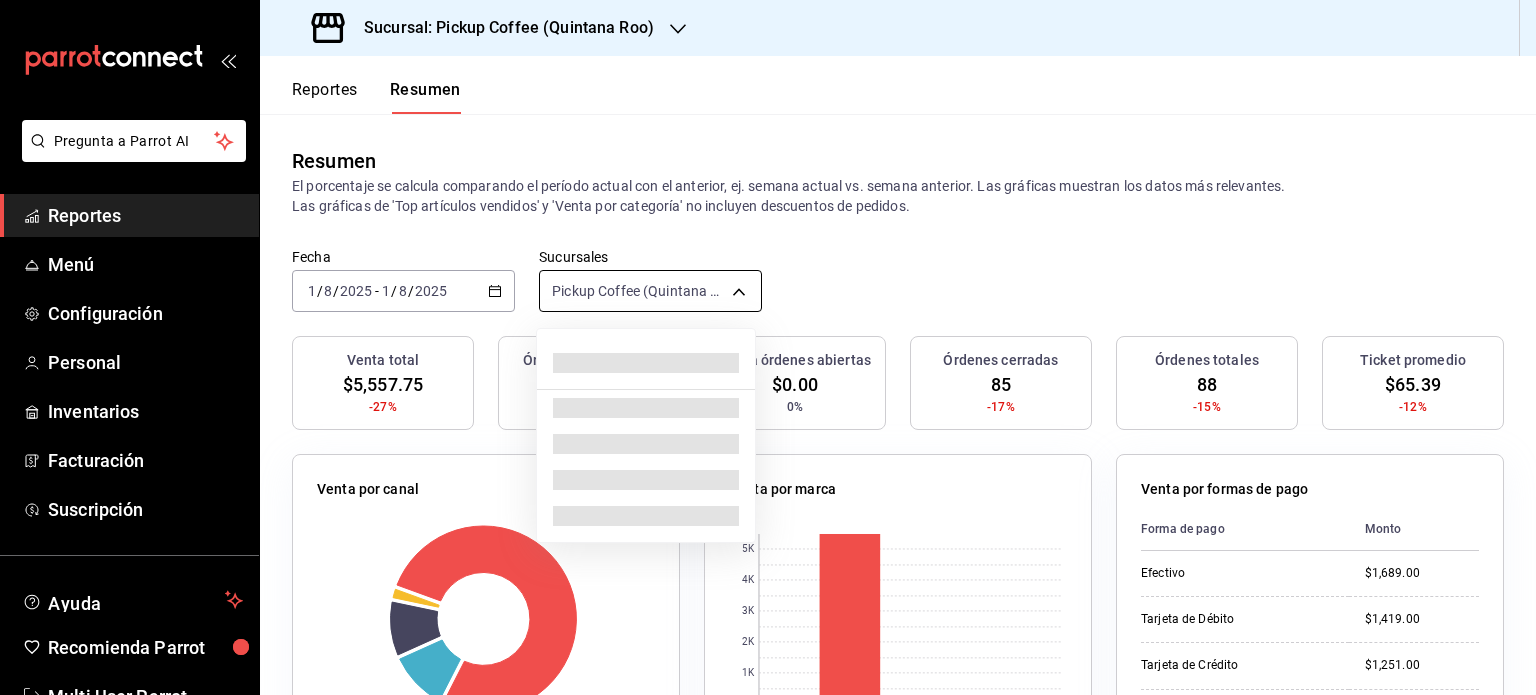 click on "Pregunta a Parrot AI Reportes   Menú   Configuración   Personal   Inventarios   Facturación   Suscripción   Ayuda Recomienda Parrot   Multi User Parrot   Sugerir nueva función   Sucursal: Pickup Coffee ([STATE]) Reportes Resumen Resumen El porcentaje se calcula comparando el período actual con el anterior, ej. semana actual vs. semana anterior. Las gráficas muestran los datos más relevantes.  Las gráficas de 'Top artículos vendidos' y 'Venta por categoría' no incluyen descuentos de pedidos. Fecha [DATE] [DATE] - [DATE] [DATE] Sucursales Pickup Coffee ([STATE]) [object Object] Venta total $5,557.75 -27% Órdenes abiertas 0 0% Venta órdenes abiertas $0.00 0% Órdenes cerradas 85 -17% Órdenes totales 88 -15% Ticket promedio $65.39 -12% Venta por canal Canal Porcentaje Monto Sucursal 78.43% $4,359.00 DiDi Food 10.36% $575.60 Rappi 9.59% $533.15 Uber Eats 1.62% $90.00 Venta por marca  0 1K 2K 3K 4K 5K Marca Monto Pickup Coffee - [REGION] $5,485.15 $72.60 Forma de pago" at bounding box center (768, 347) 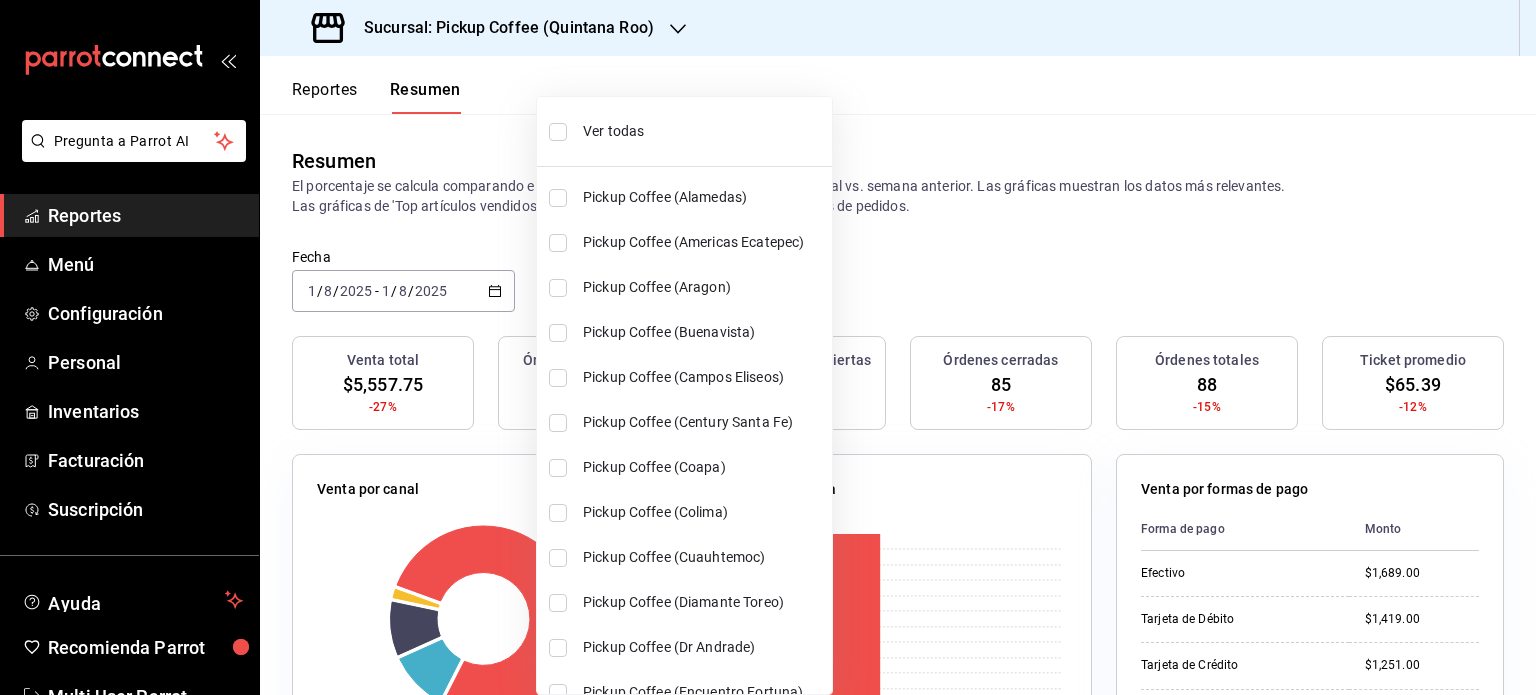 click on "Ver todas" at bounding box center [703, 131] 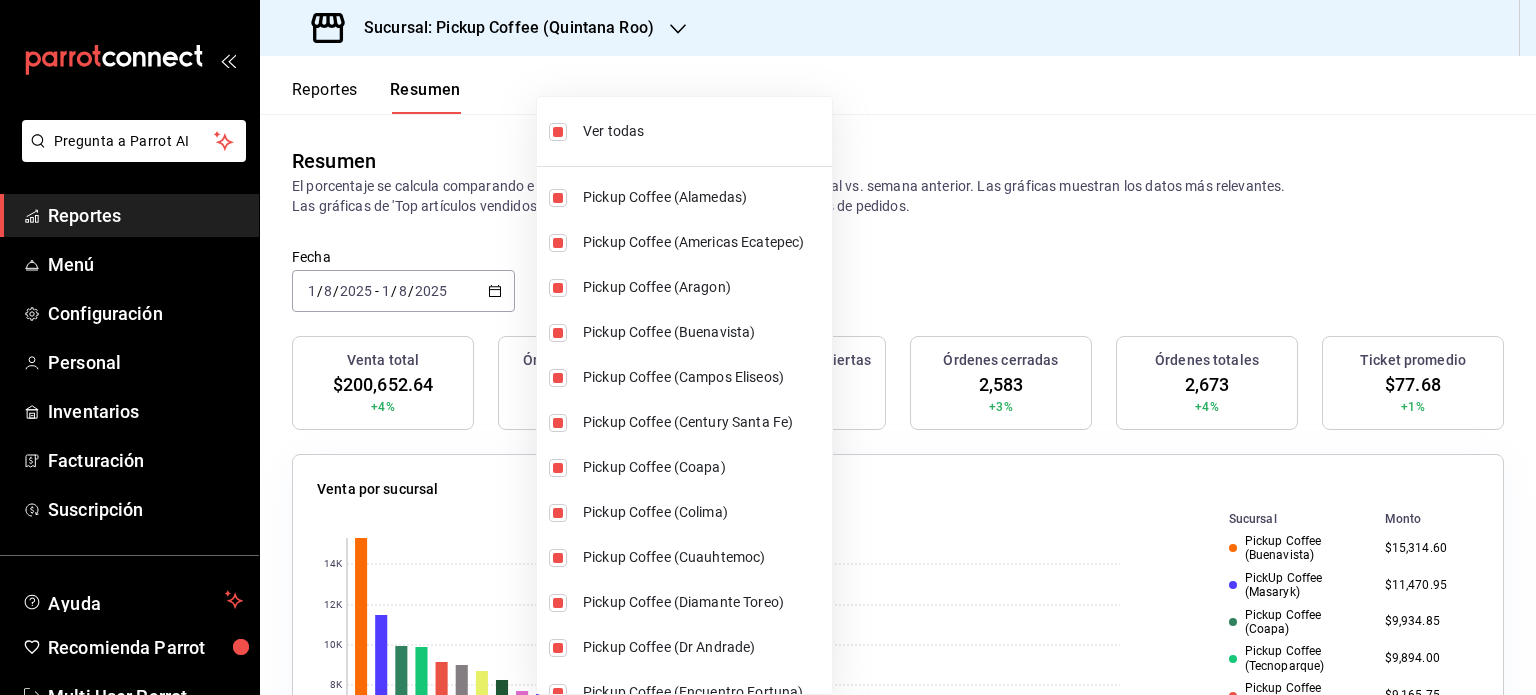 click at bounding box center [768, 347] 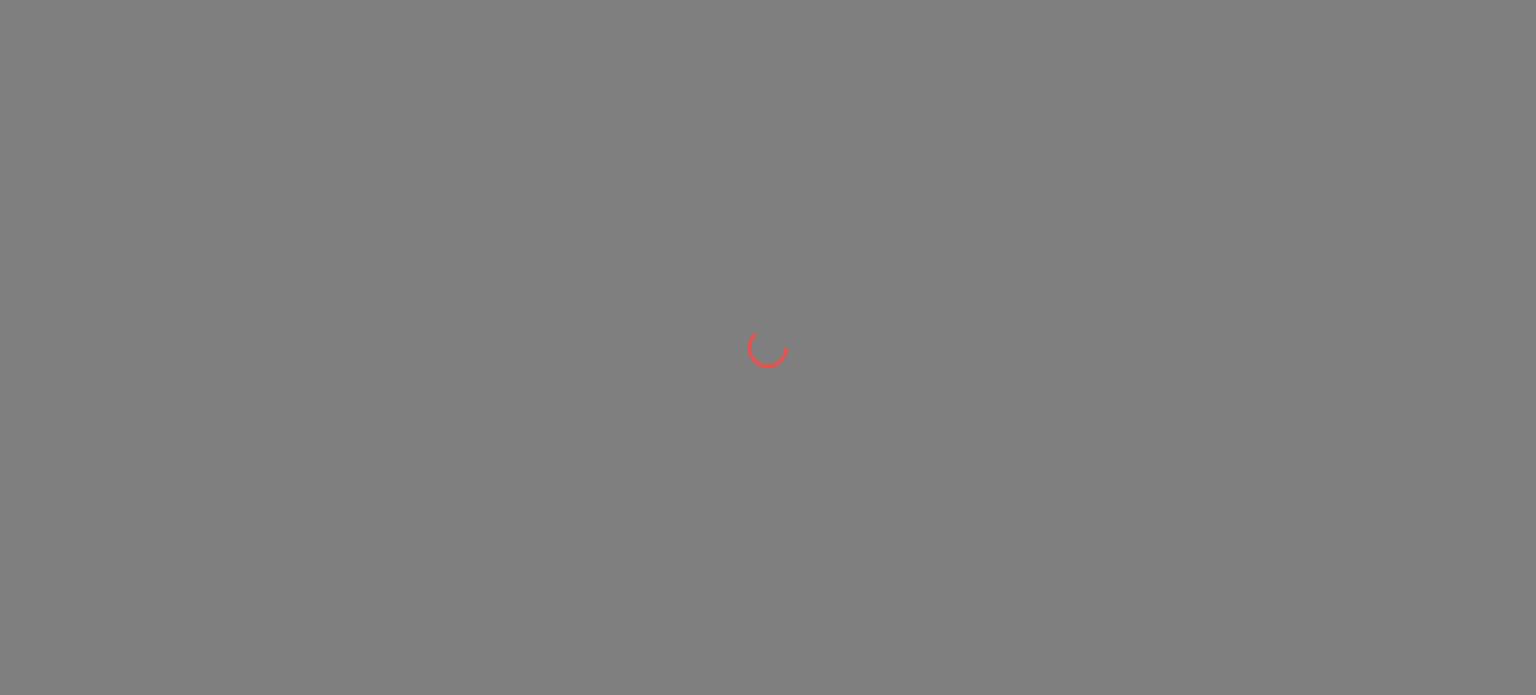 scroll, scrollTop: 0, scrollLeft: 0, axis: both 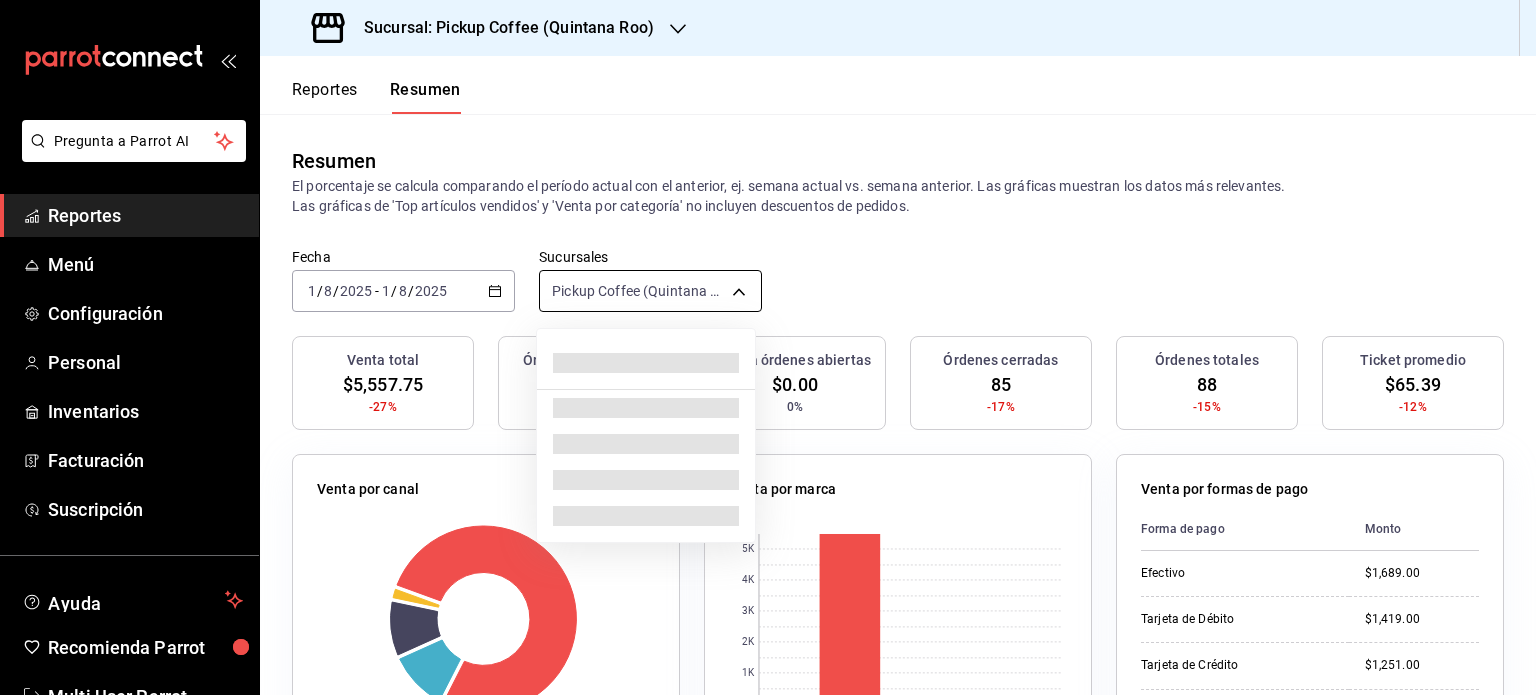 click on "Pregunta a Parrot AI Reportes   Menú   Configuración   Personal   Inventarios   Facturación   Suscripción   Ayuda Recomienda Parrot   Multi User Parrot   Sugerir nueva función   Sucursal: Pickup Coffee ([STATE]) Reportes Resumen Resumen El porcentaje se calcula comparando el período actual con el anterior, ej. semana actual vs. semana anterior. Las gráficas muestran los datos más relevantes.  Las gráficas de 'Top artículos vendidos' y 'Venta por categoría' no incluyen descuentos de pedidos. Fecha [DATE] [DATE] - [DATE] [DATE] Sucursales Pickup Coffee ([STATE]) [object Object] Venta total $5,557.75 -27% Órdenes abiertas 0 0% Venta órdenes abiertas $0.00 0% Órdenes cerradas 85 -17% Órdenes totales 88 -15% Ticket promedio $65.39 -12% Venta por canal Canal Porcentaje Monto Sucursal 78.43% $4,359.00 DiDi Food 10.36% $575.60 Rappi 9.59% $533.15 Uber Eats 1.62% $90.00 Venta por marca  0 1K 2K 3K 4K 5K Marca Monto Pickup Coffee - [STATE] $5,485.15 $72.60 Forma de pago" at bounding box center (768, 347) 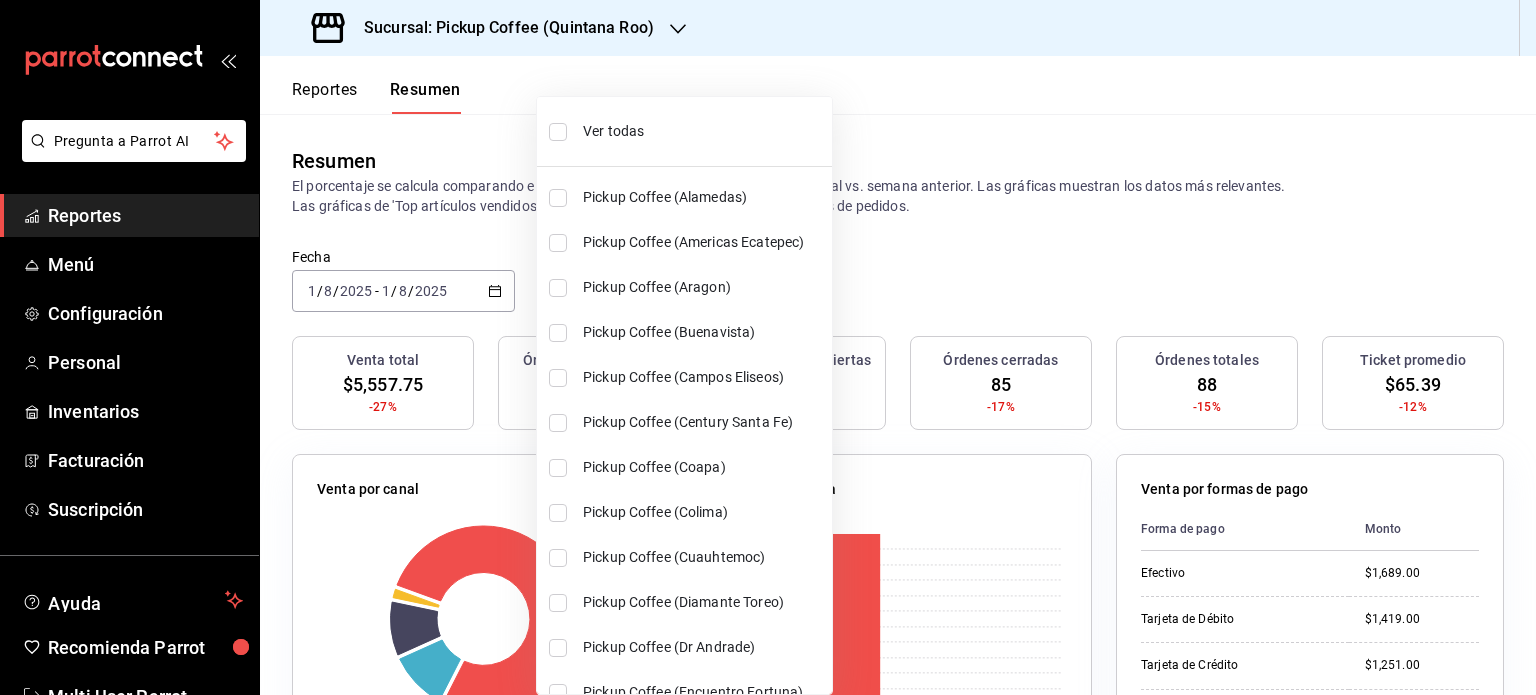 click on "Ver todas" at bounding box center (703, 131) 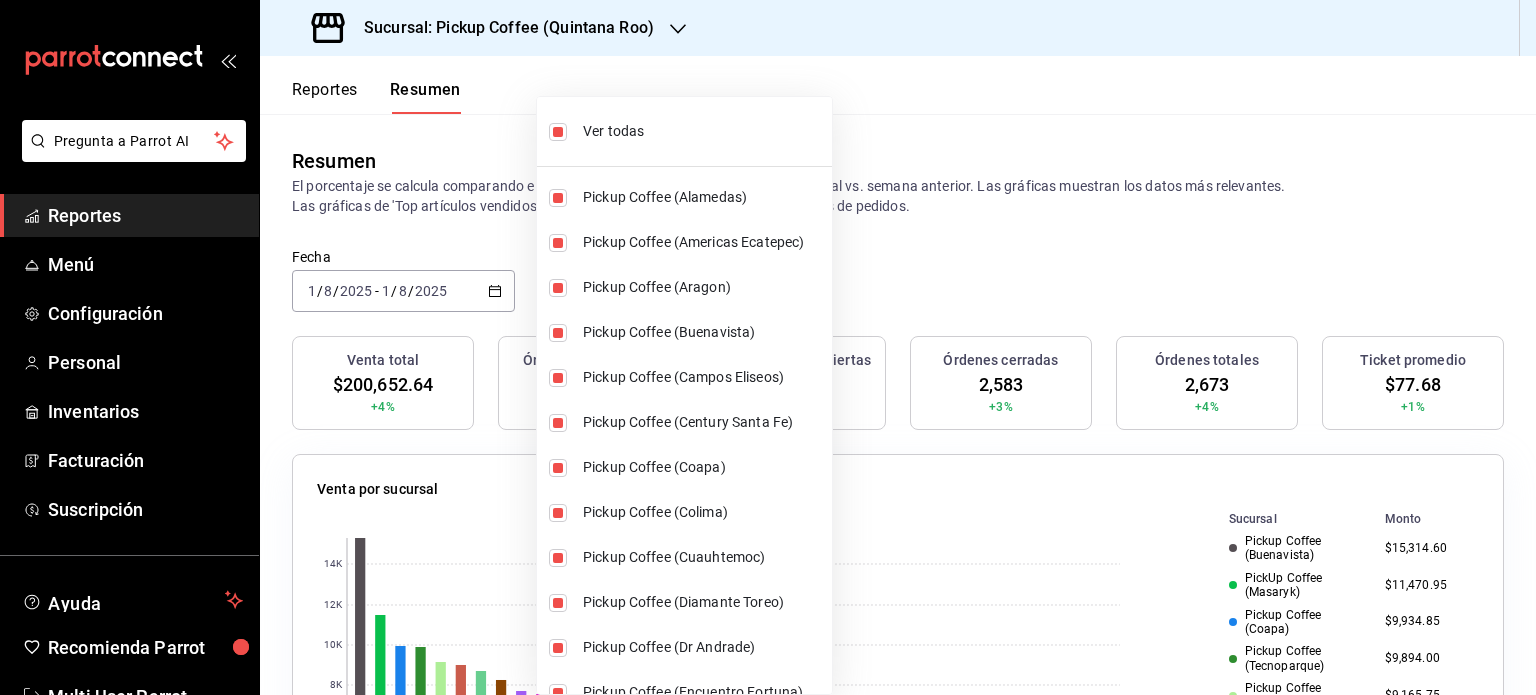 click at bounding box center (768, 347) 